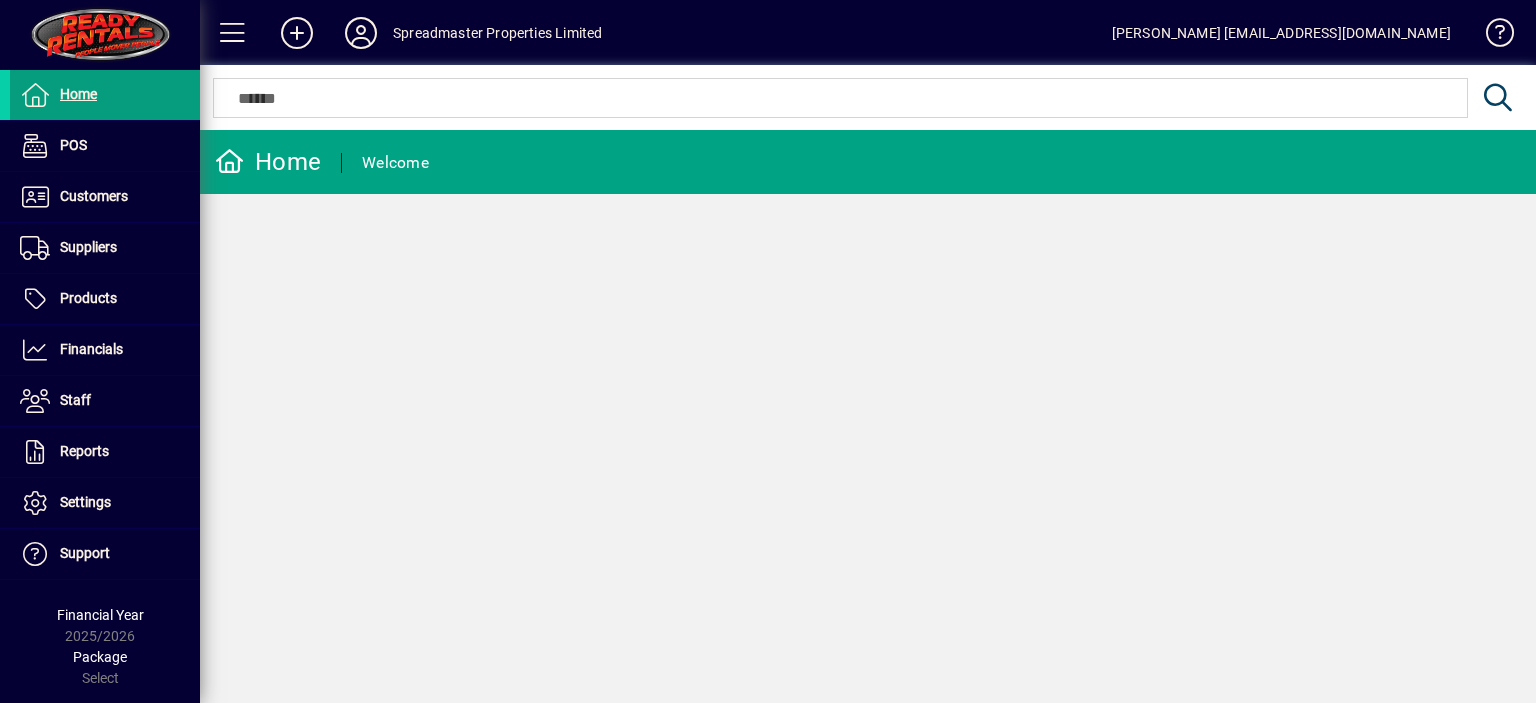 scroll, scrollTop: 0, scrollLeft: 0, axis: both 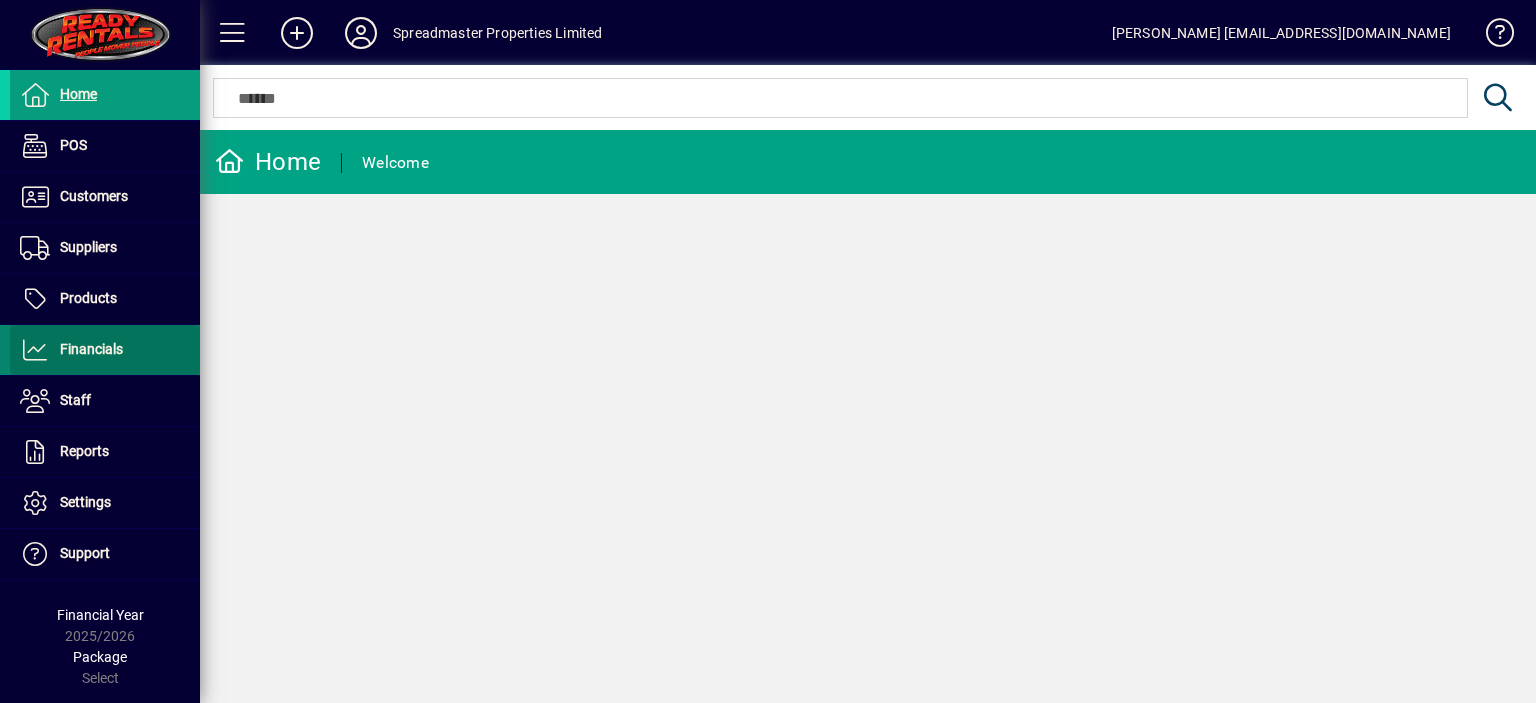 click on "Financials" at bounding box center [91, 349] 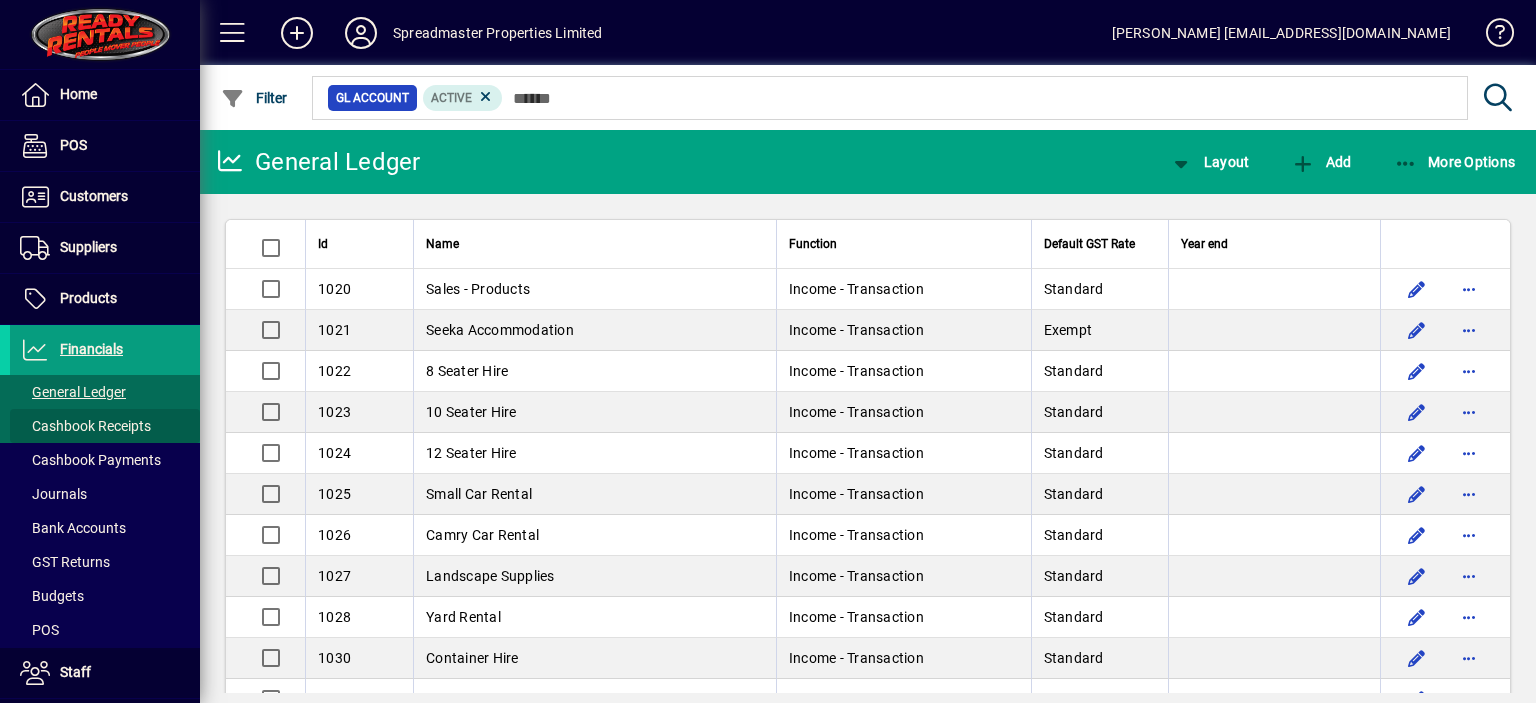 click on "Cashbook Receipts" at bounding box center (85, 426) 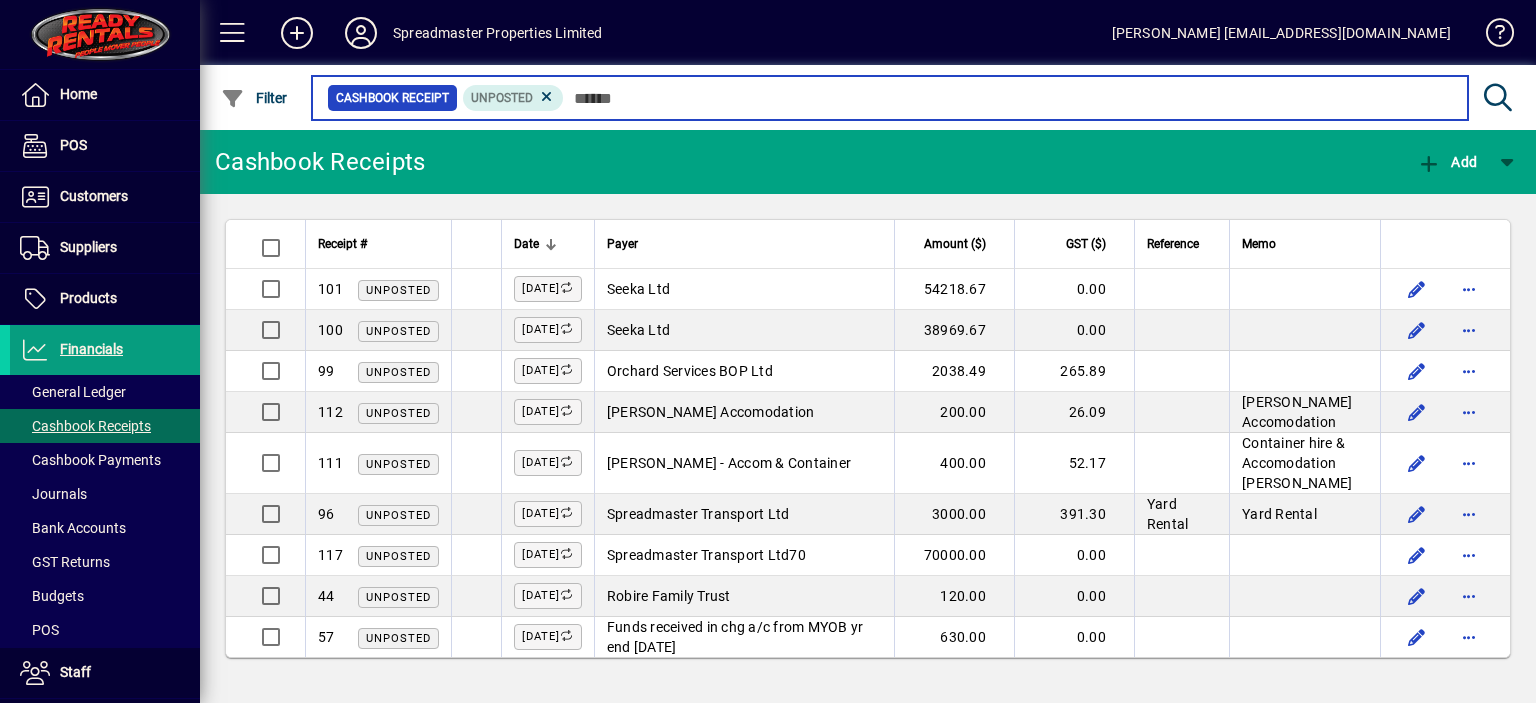scroll, scrollTop: 7, scrollLeft: 0, axis: vertical 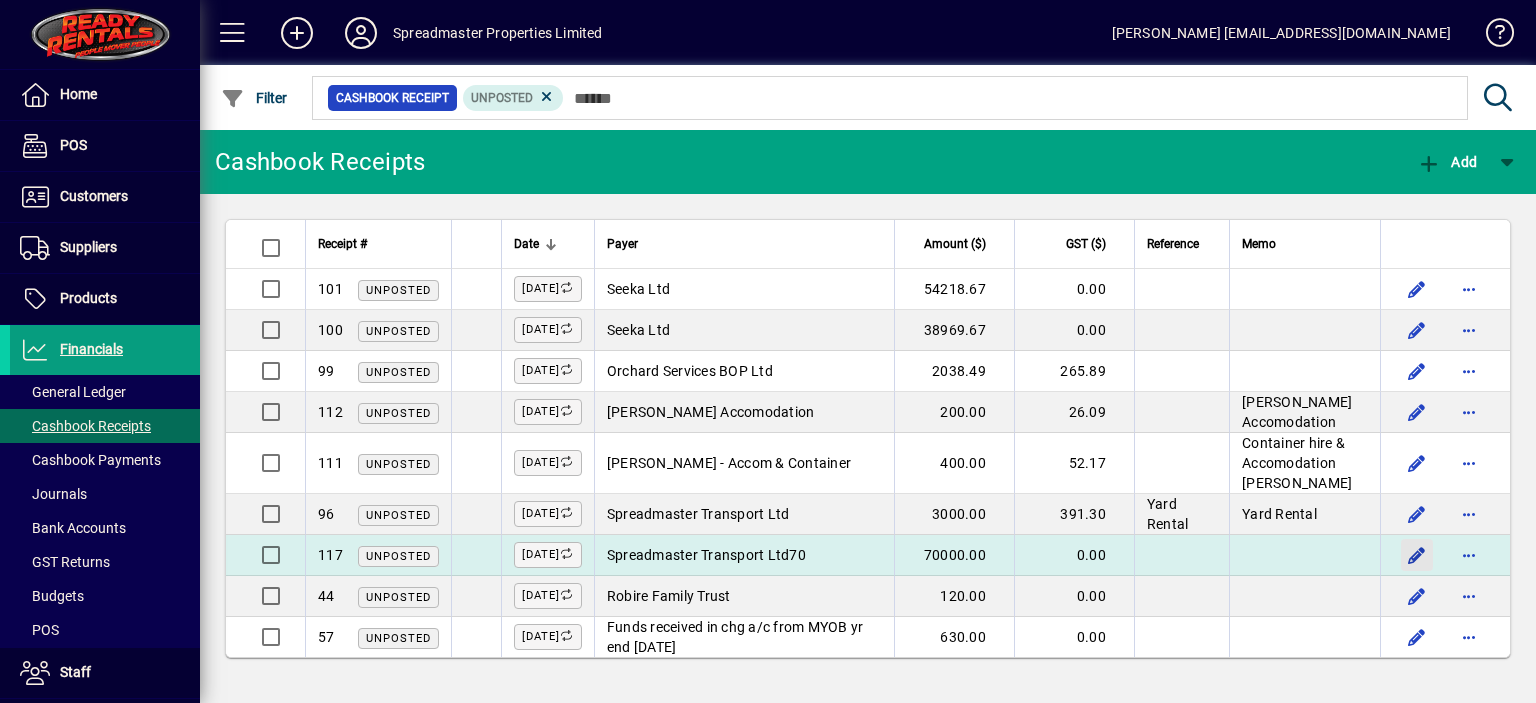 click at bounding box center (1417, 555) 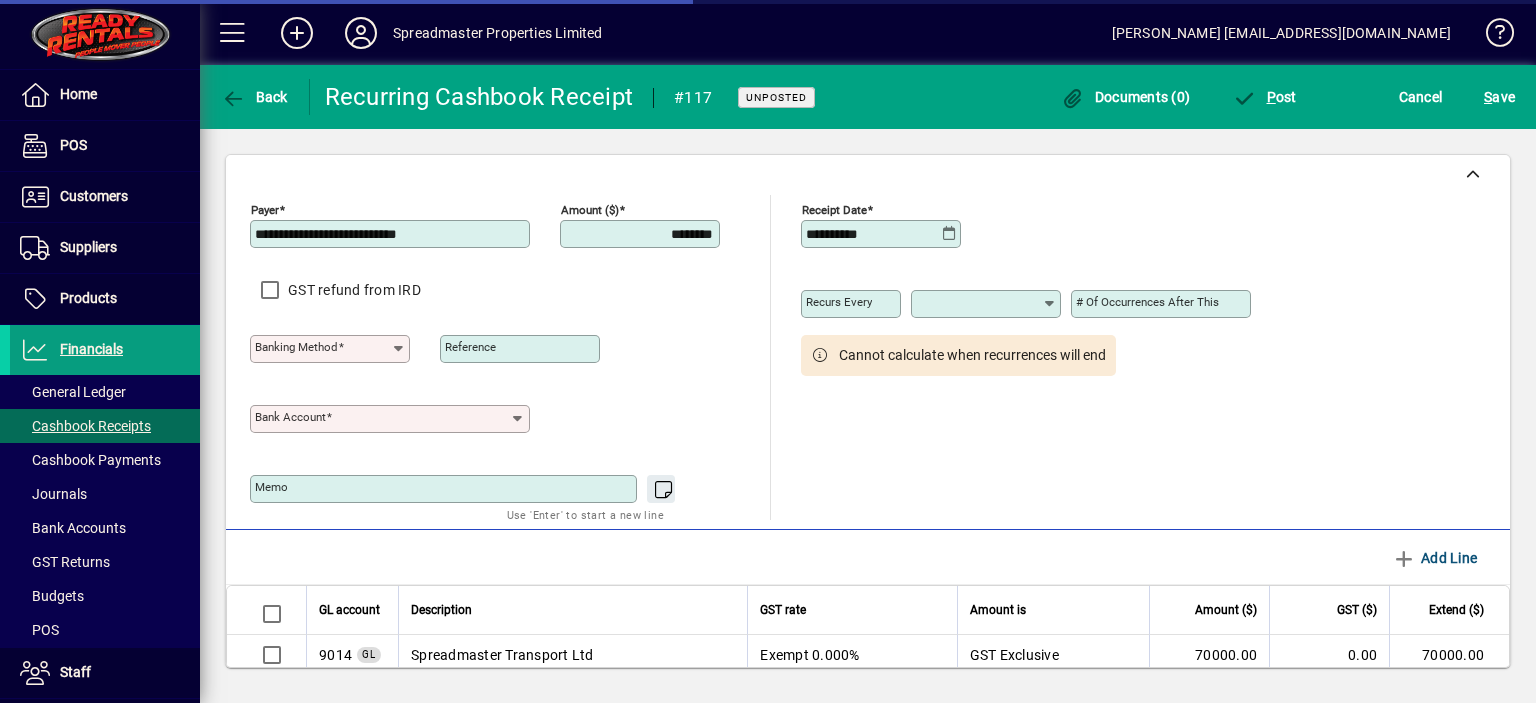 type on "**********" 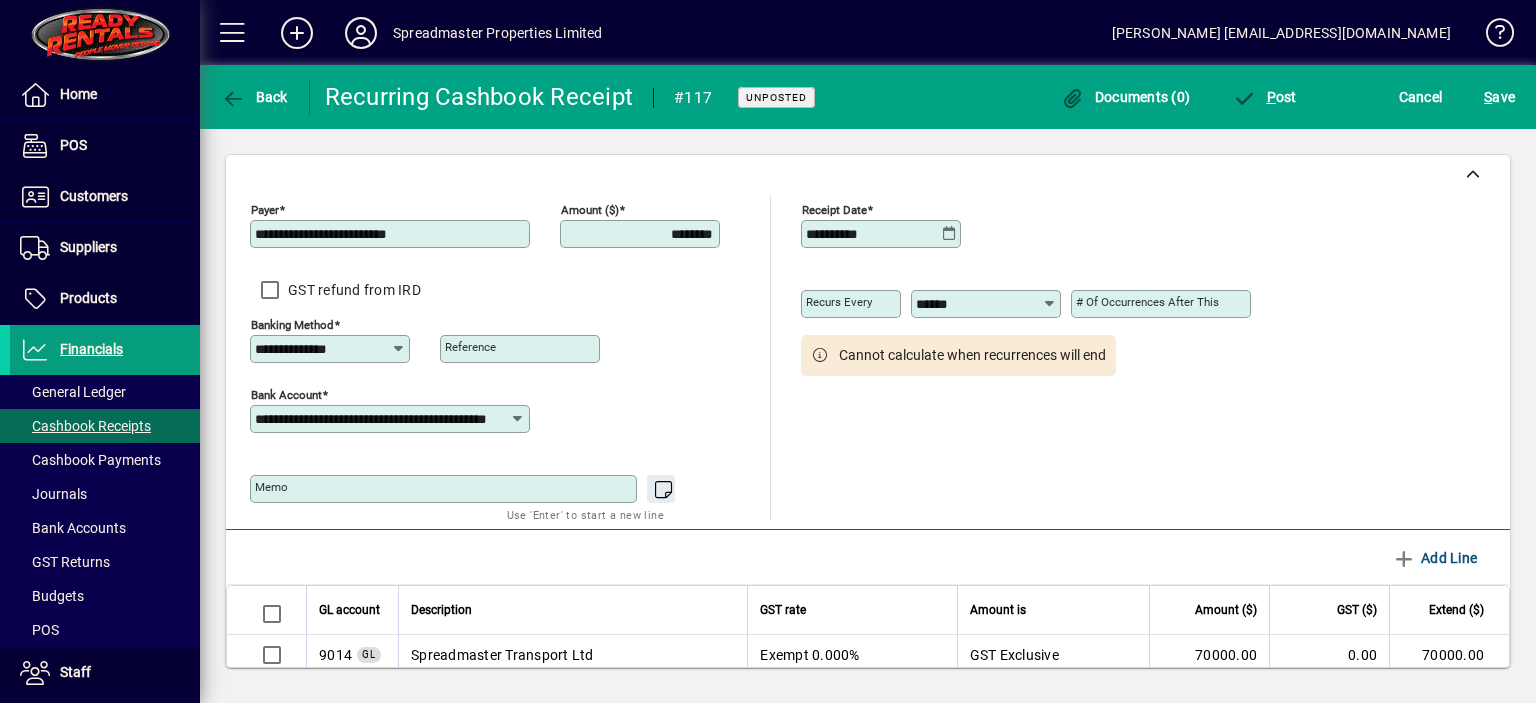 type on "**********" 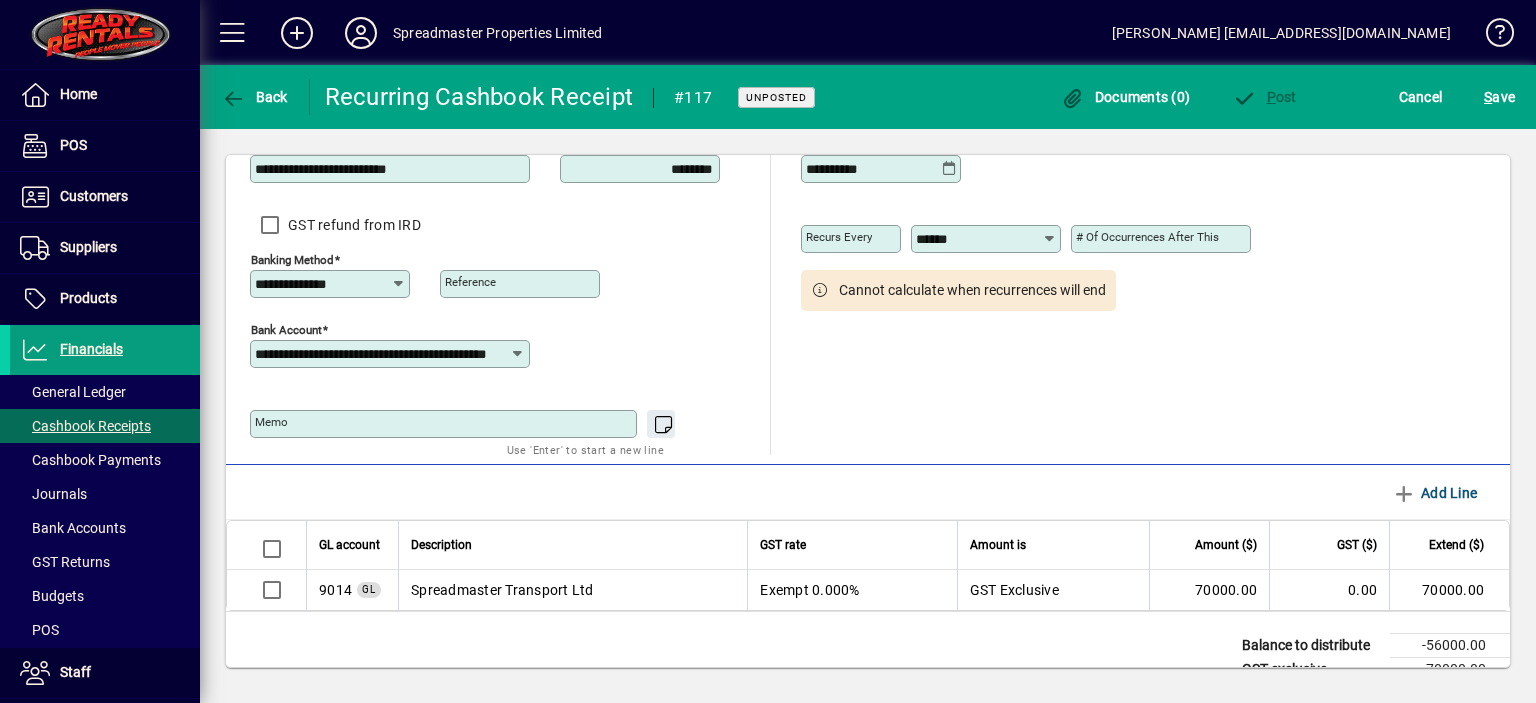 scroll, scrollTop: 143, scrollLeft: 0, axis: vertical 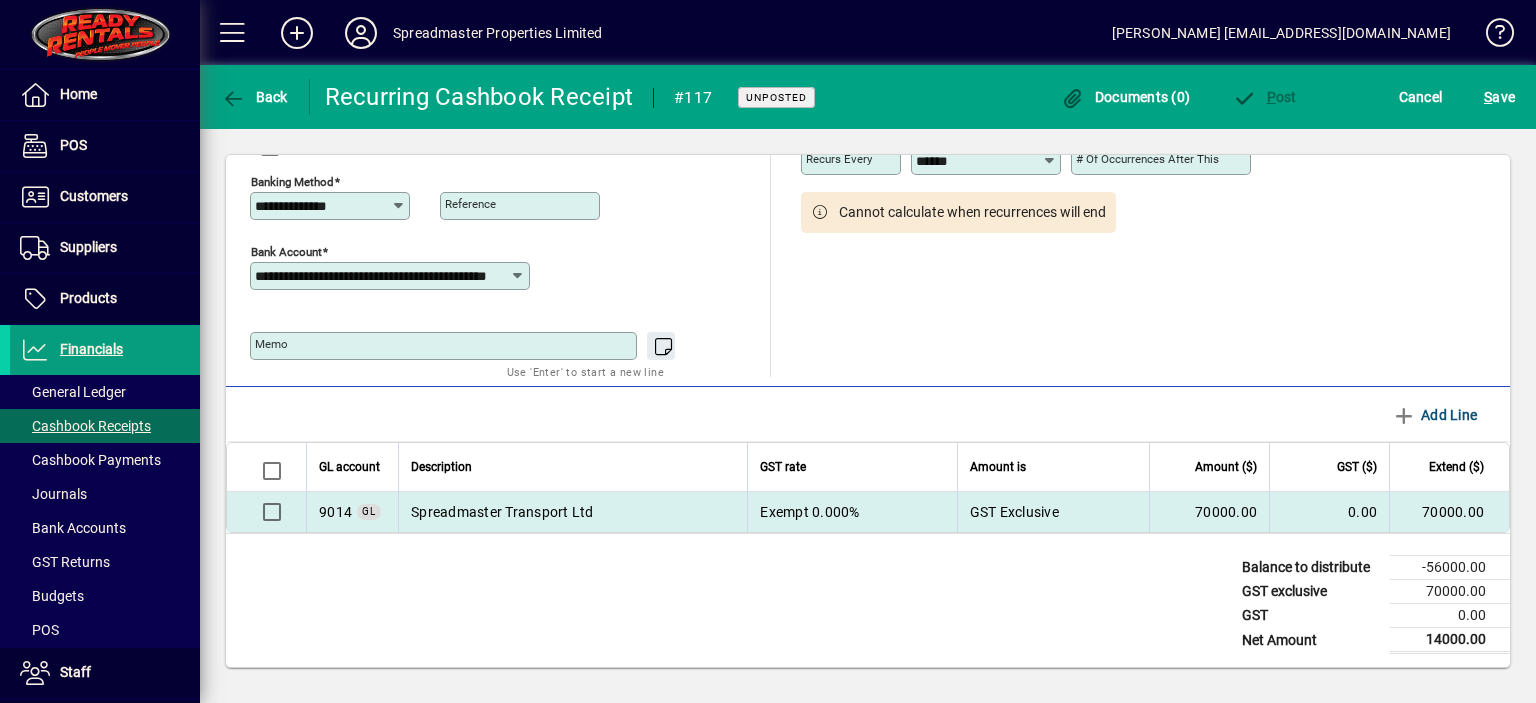 type on "********" 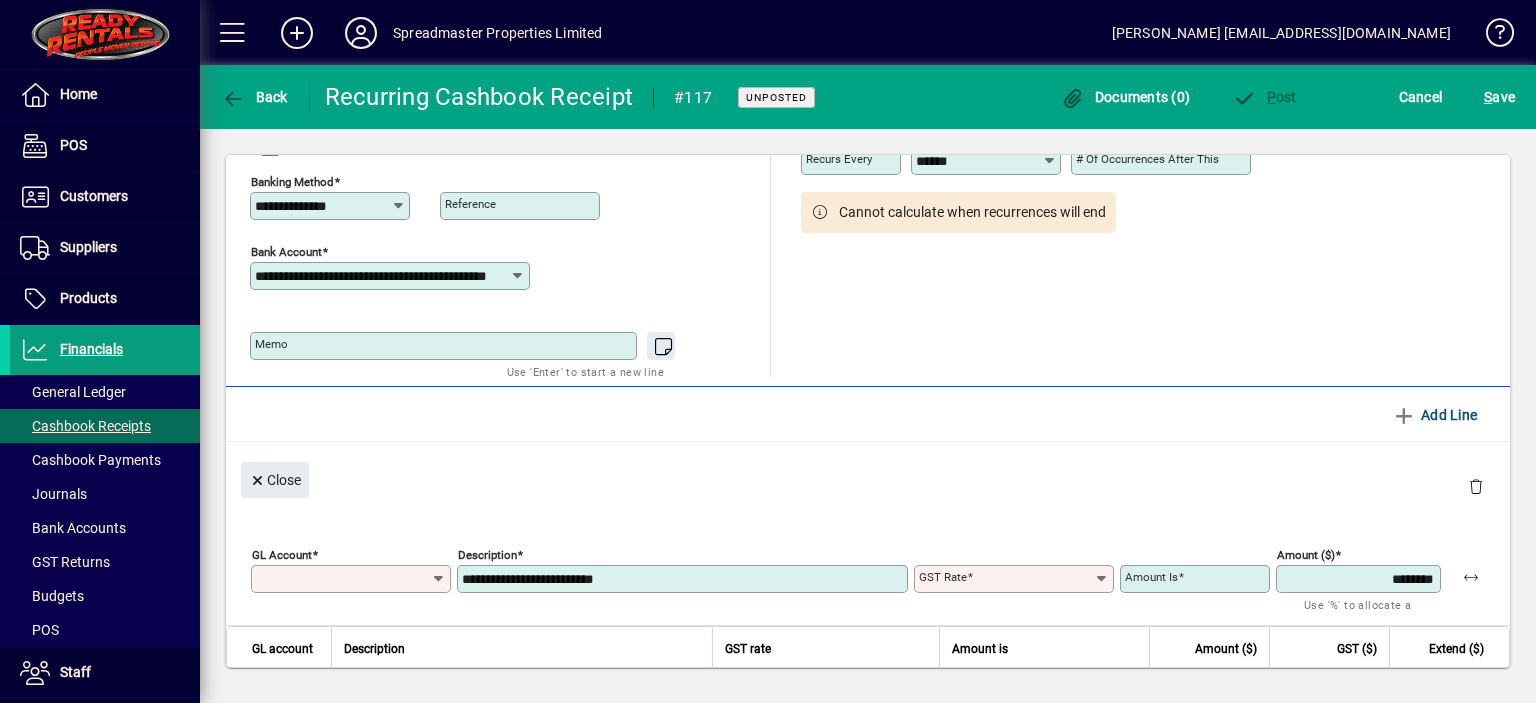 type on "****" 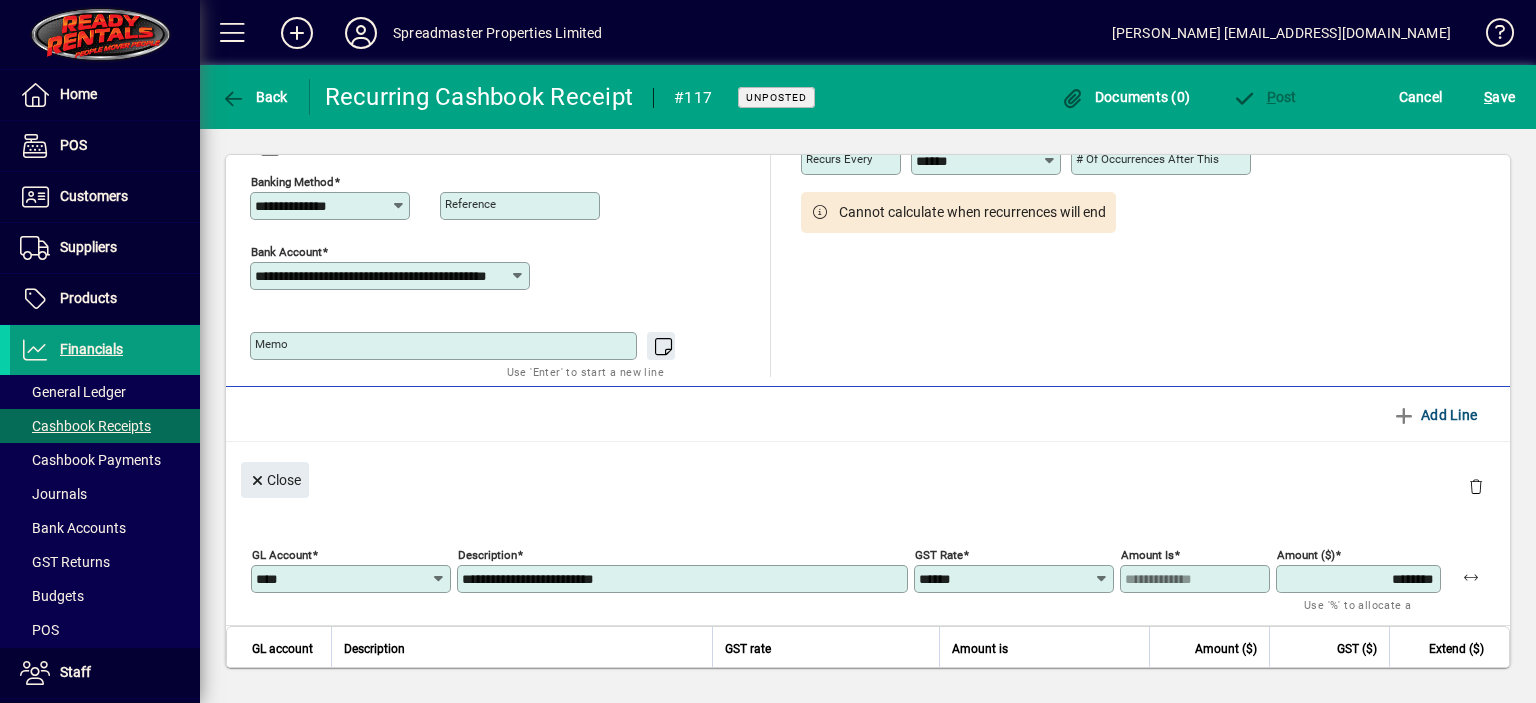 drag, startPoint x: 1357, startPoint y: 575, endPoint x: 1395, endPoint y: 491, distance: 92.19544 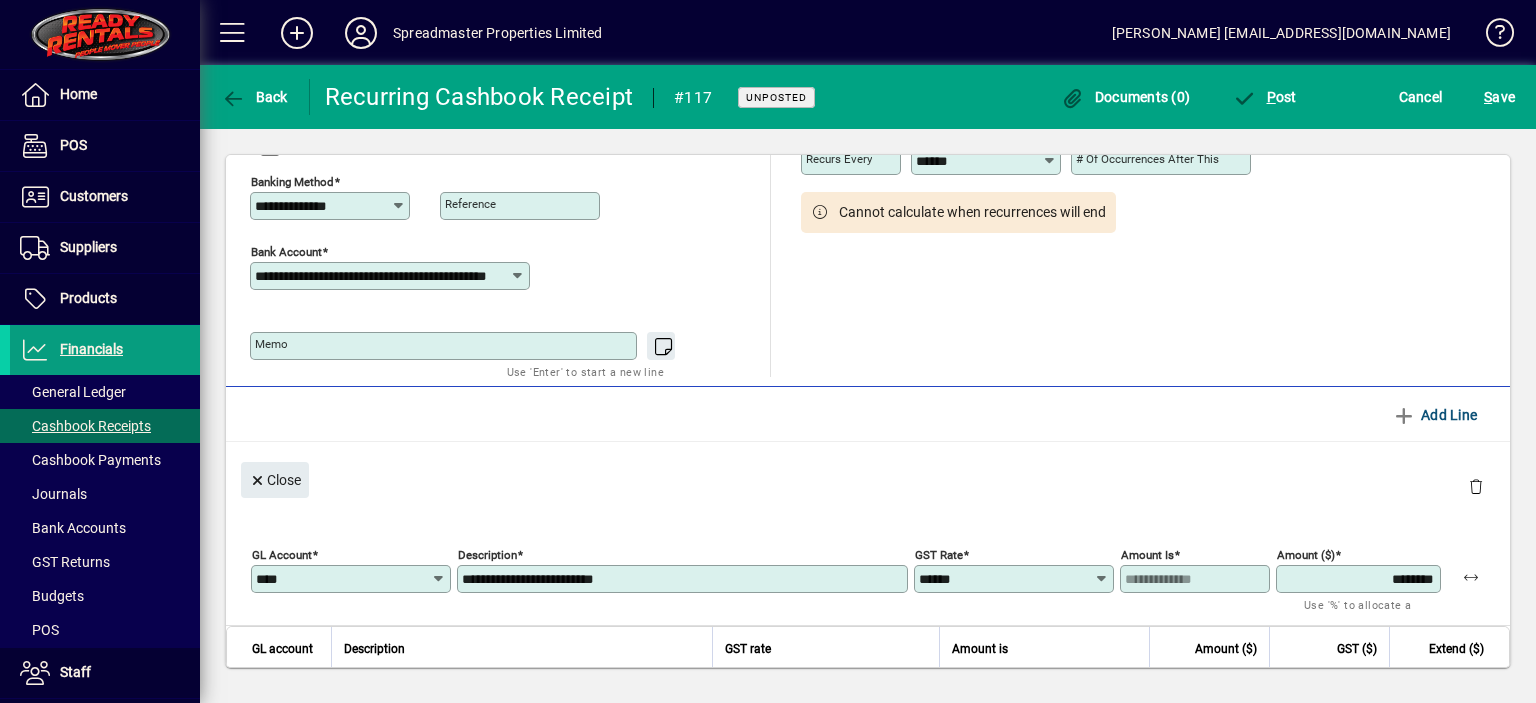 type on "********" 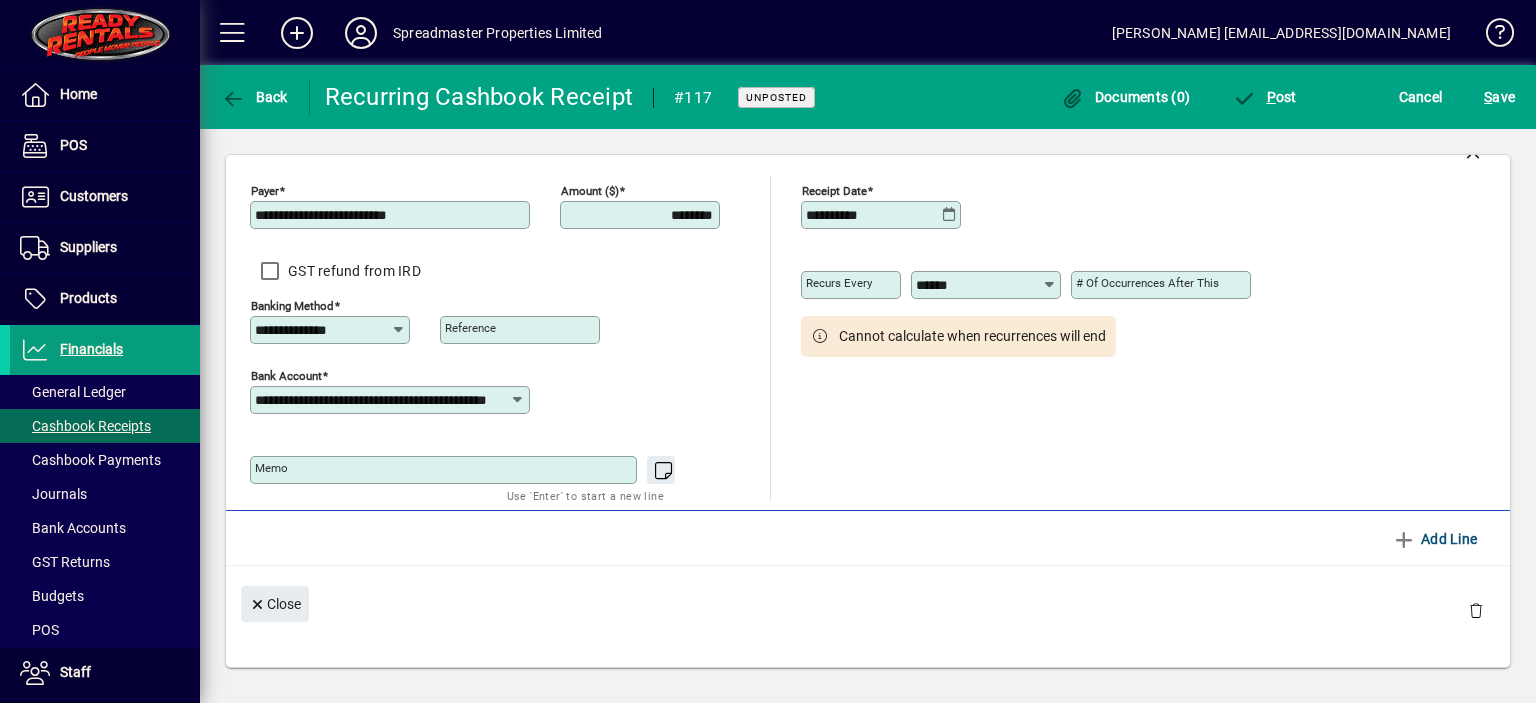 scroll, scrollTop: 0, scrollLeft: 0, axis: both 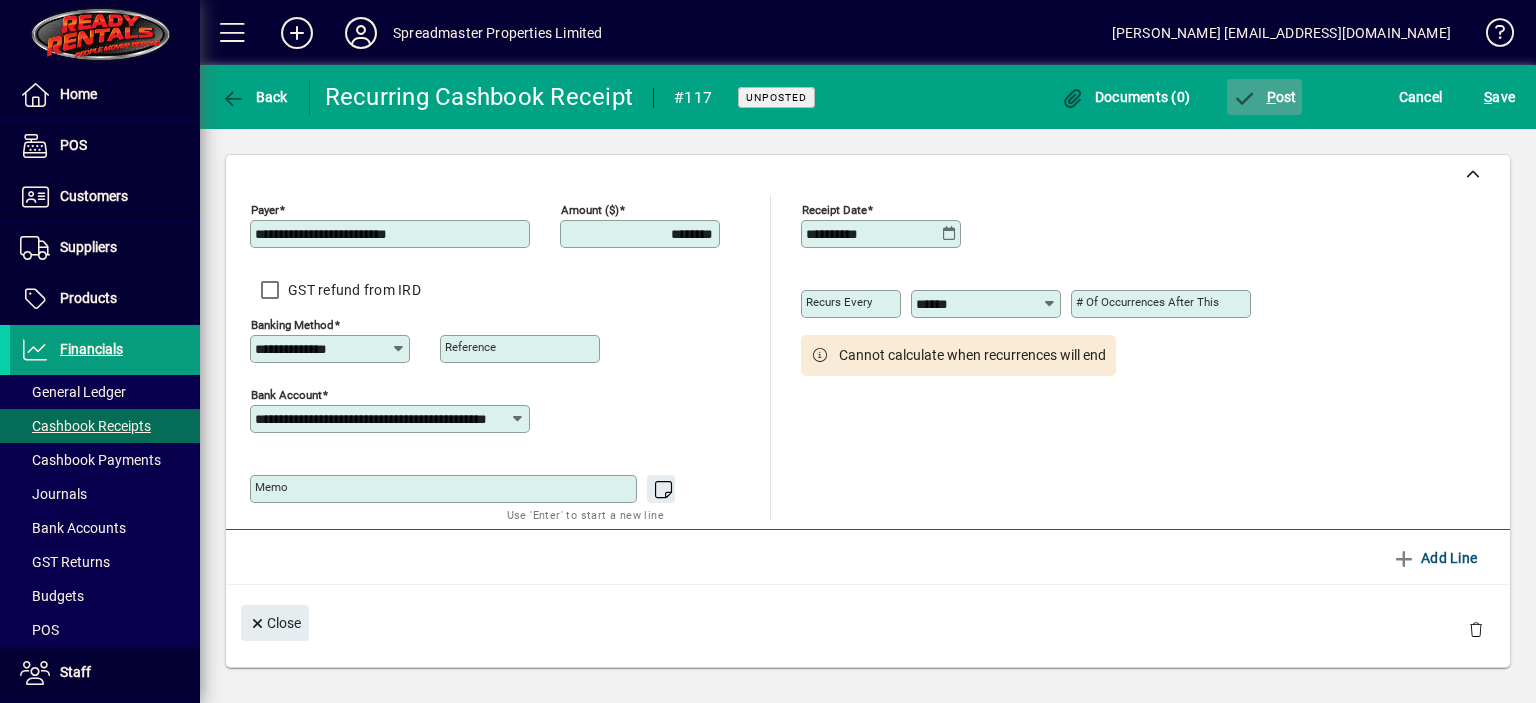 click on "P ost" 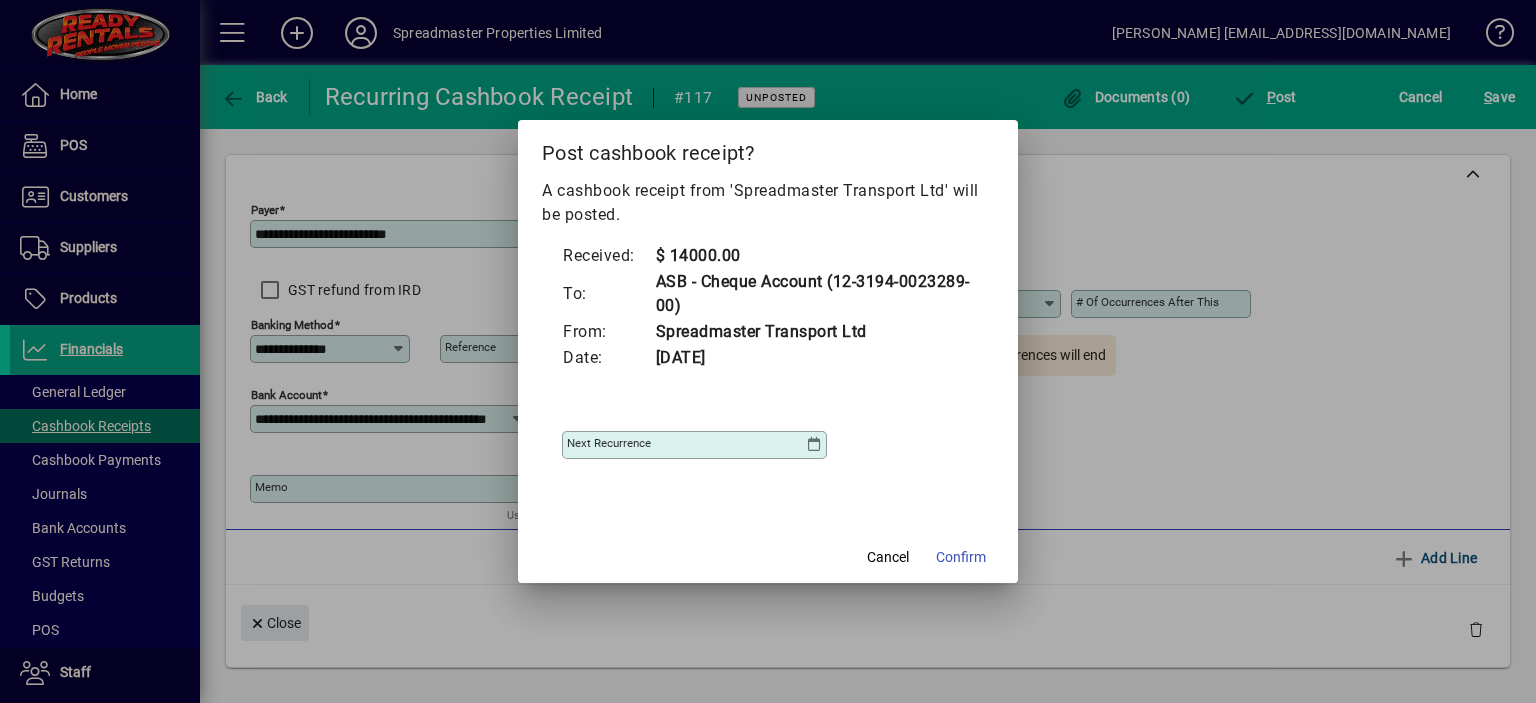 click at bounding box center [814, 445] 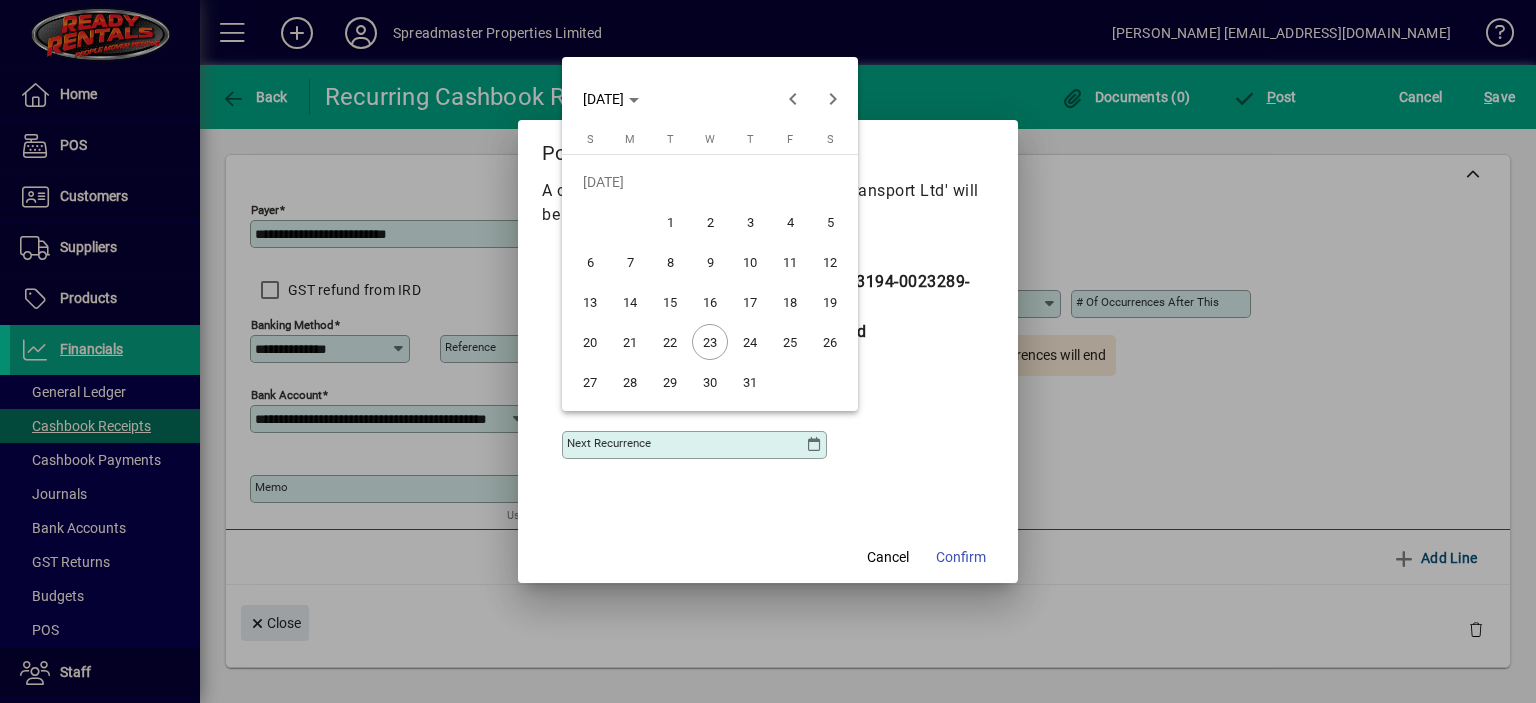 click on "22" at bounding box center [670, 342] 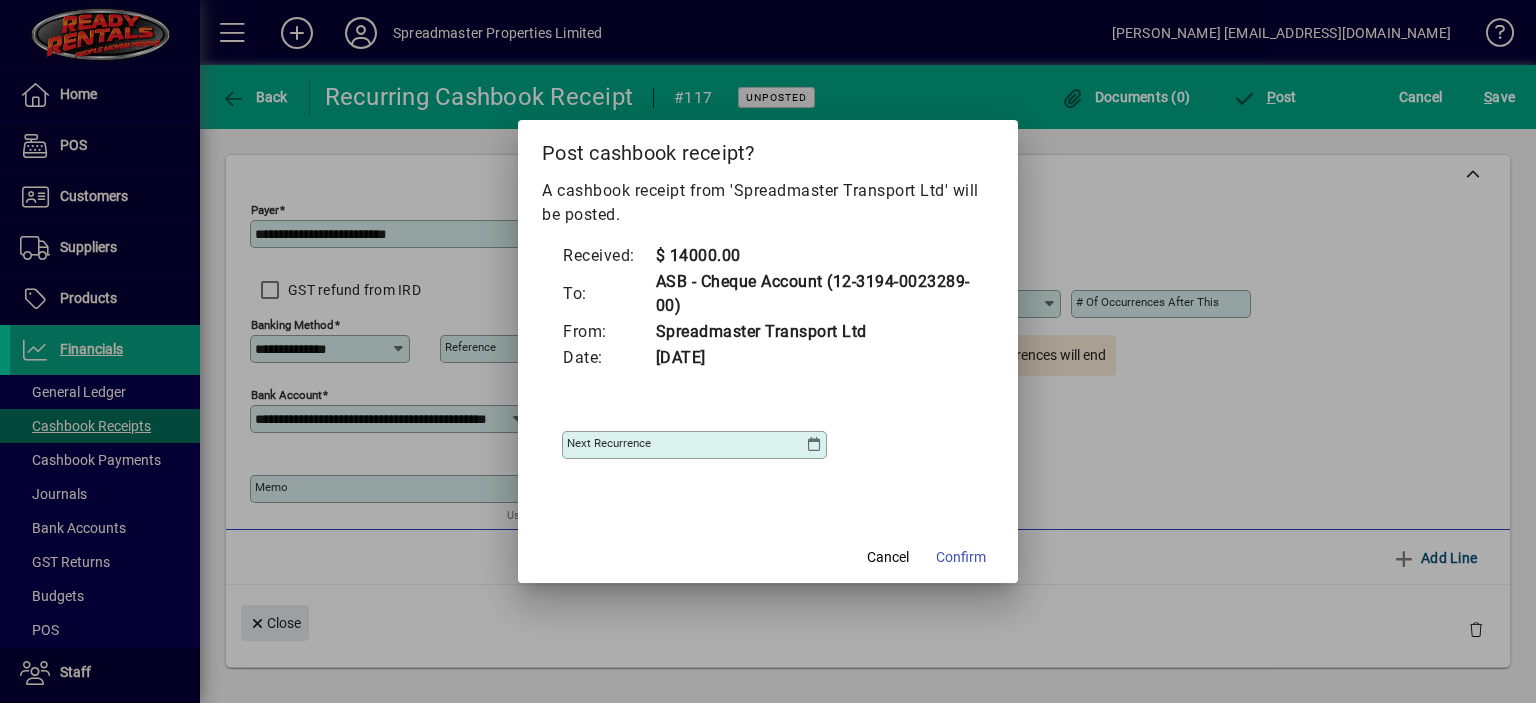 type on "**********" 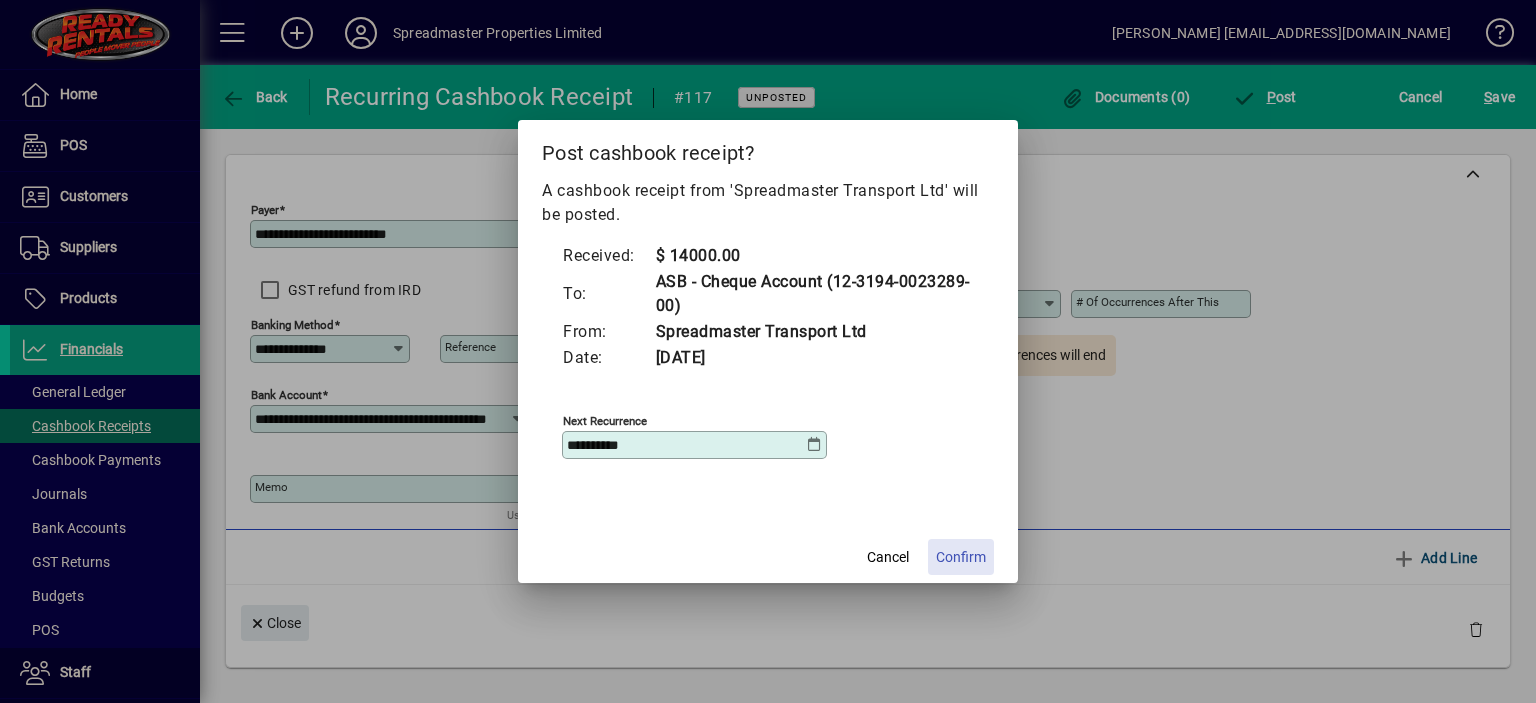 click on "Confirm" 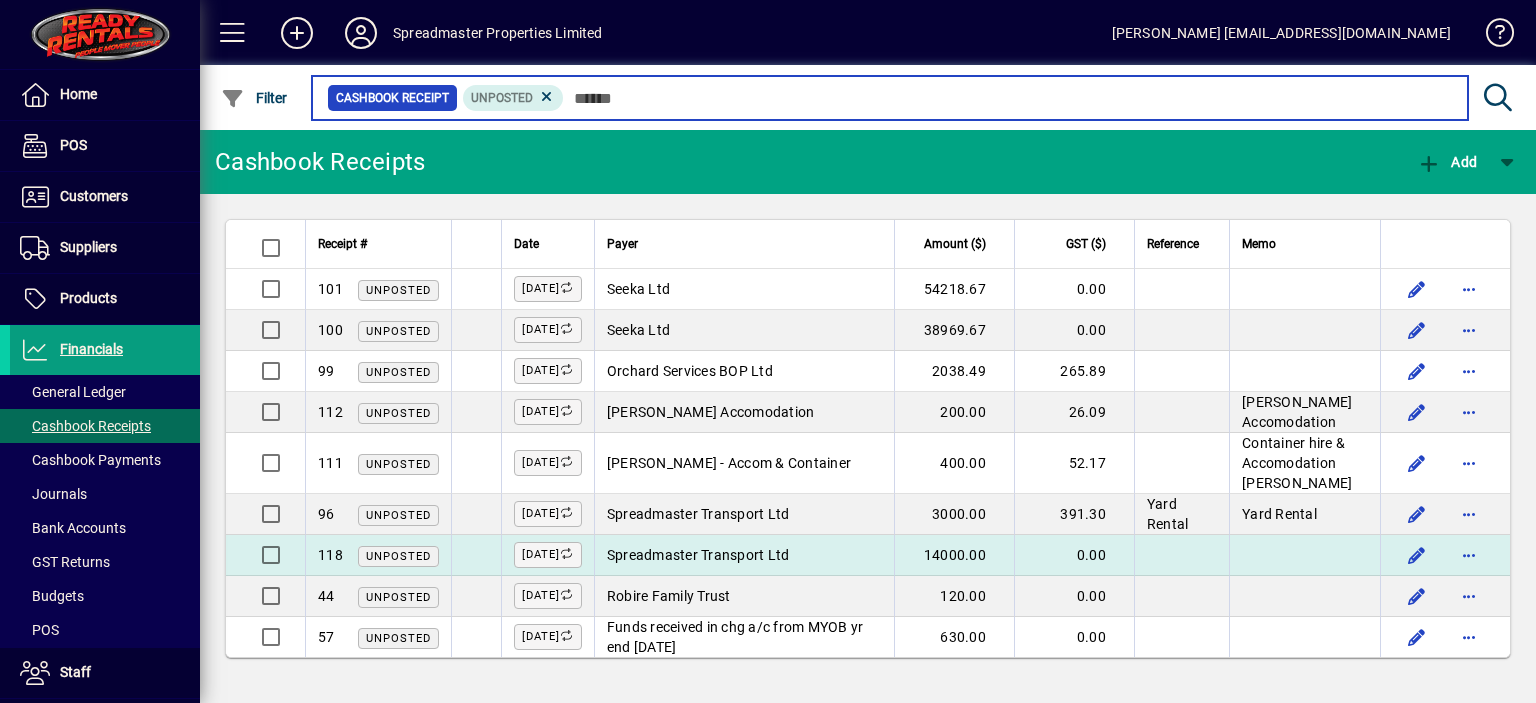 scroll, scrollTop: 7, scrollLeft: 0, axis: vertical 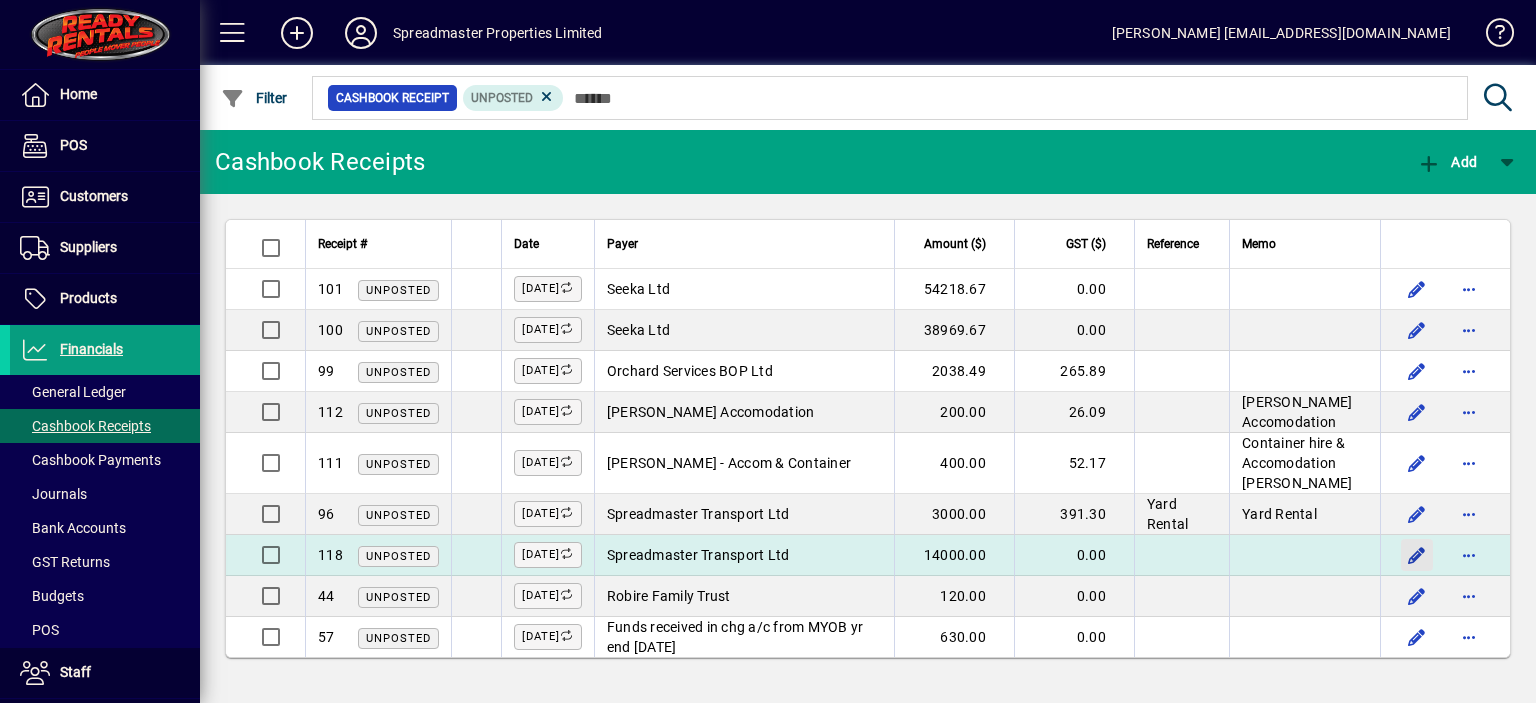 click at bounding box center (1417, 555) 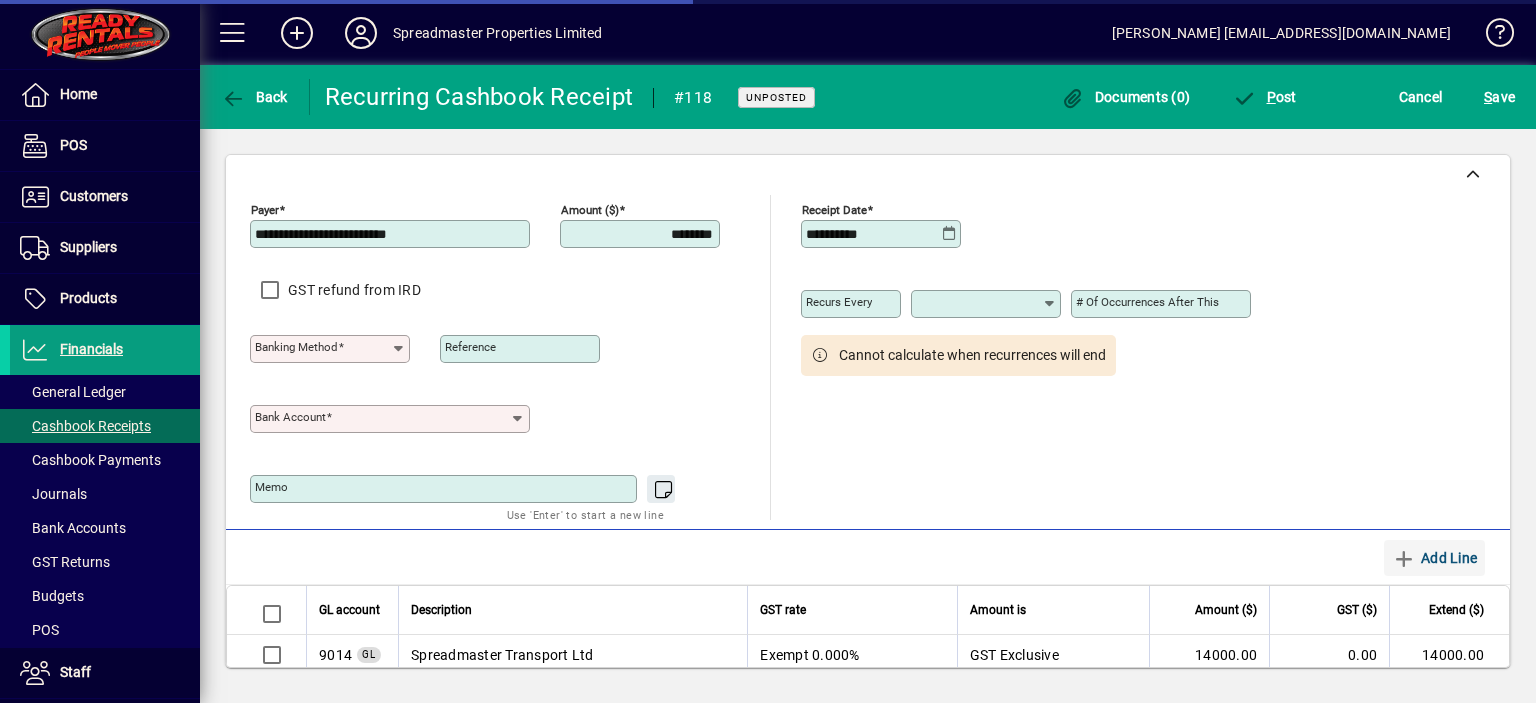 type on "**********" 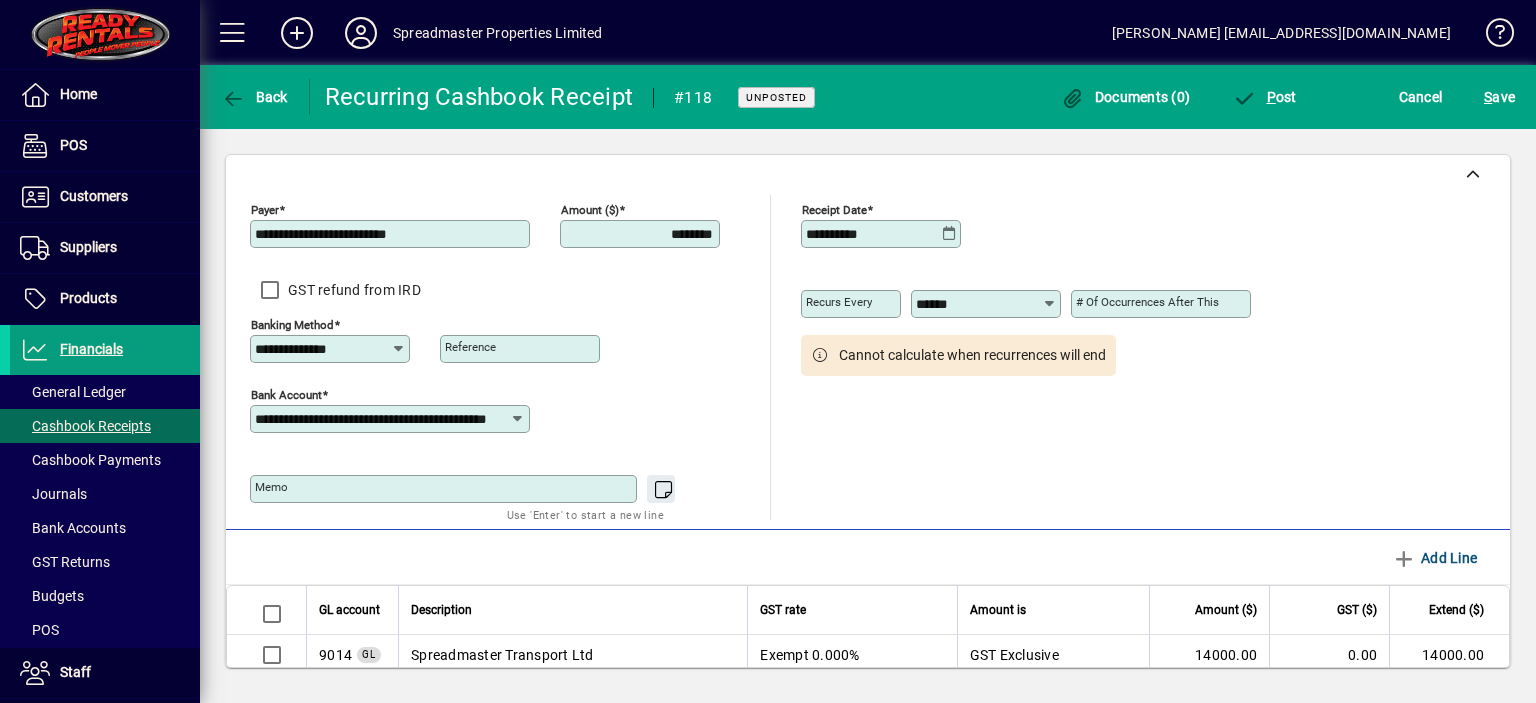 click on "********" at bounding box center (642, 234) 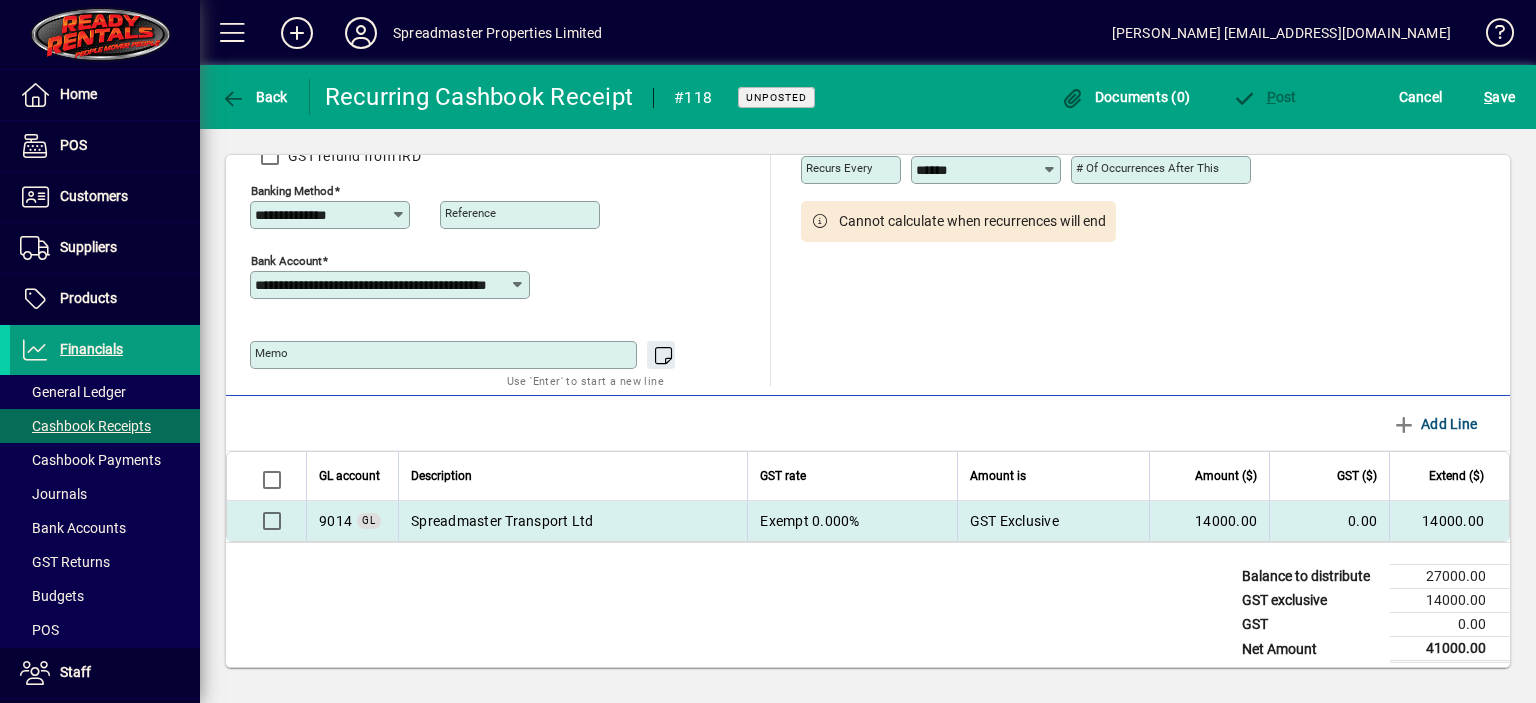 scroll, scrollTop: 143, scrollLeft: 0, axis: vertical 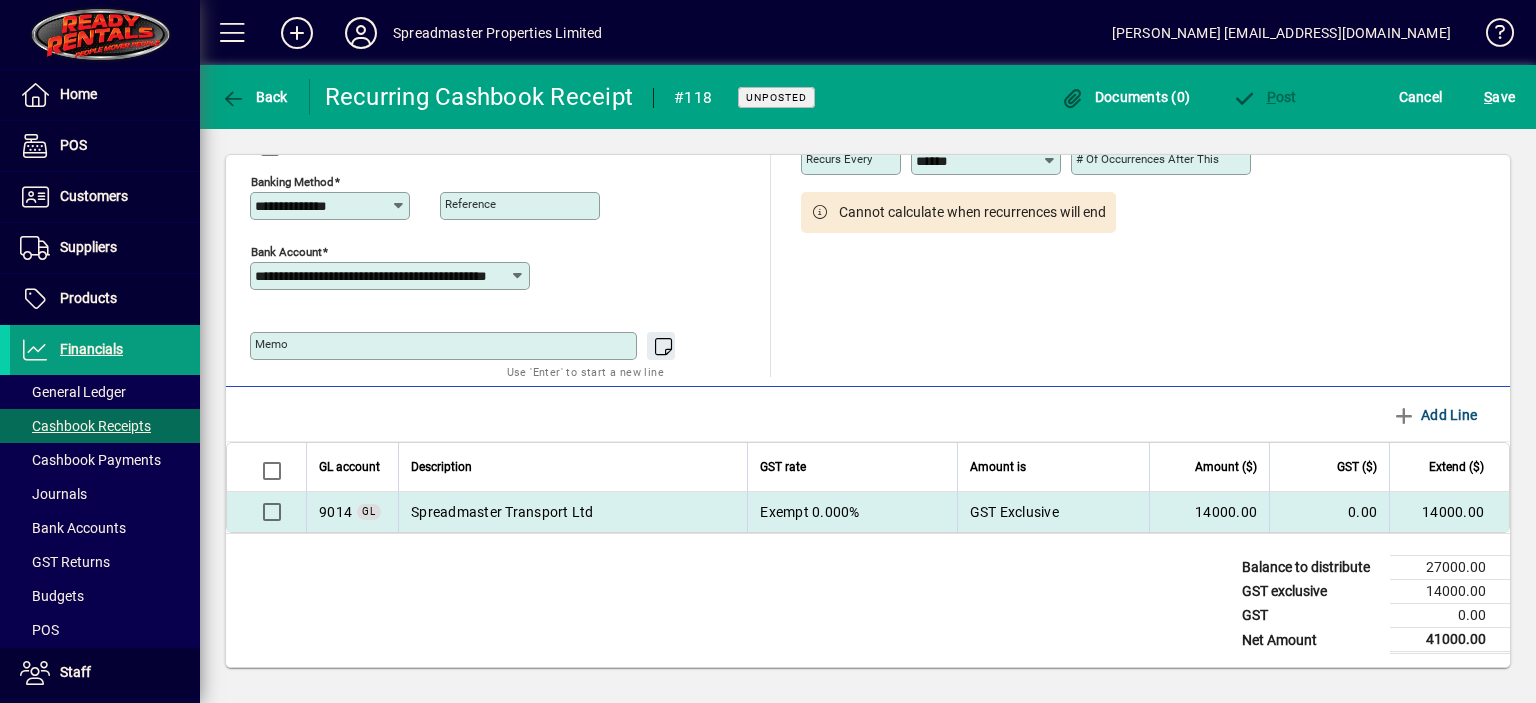 type on "********" 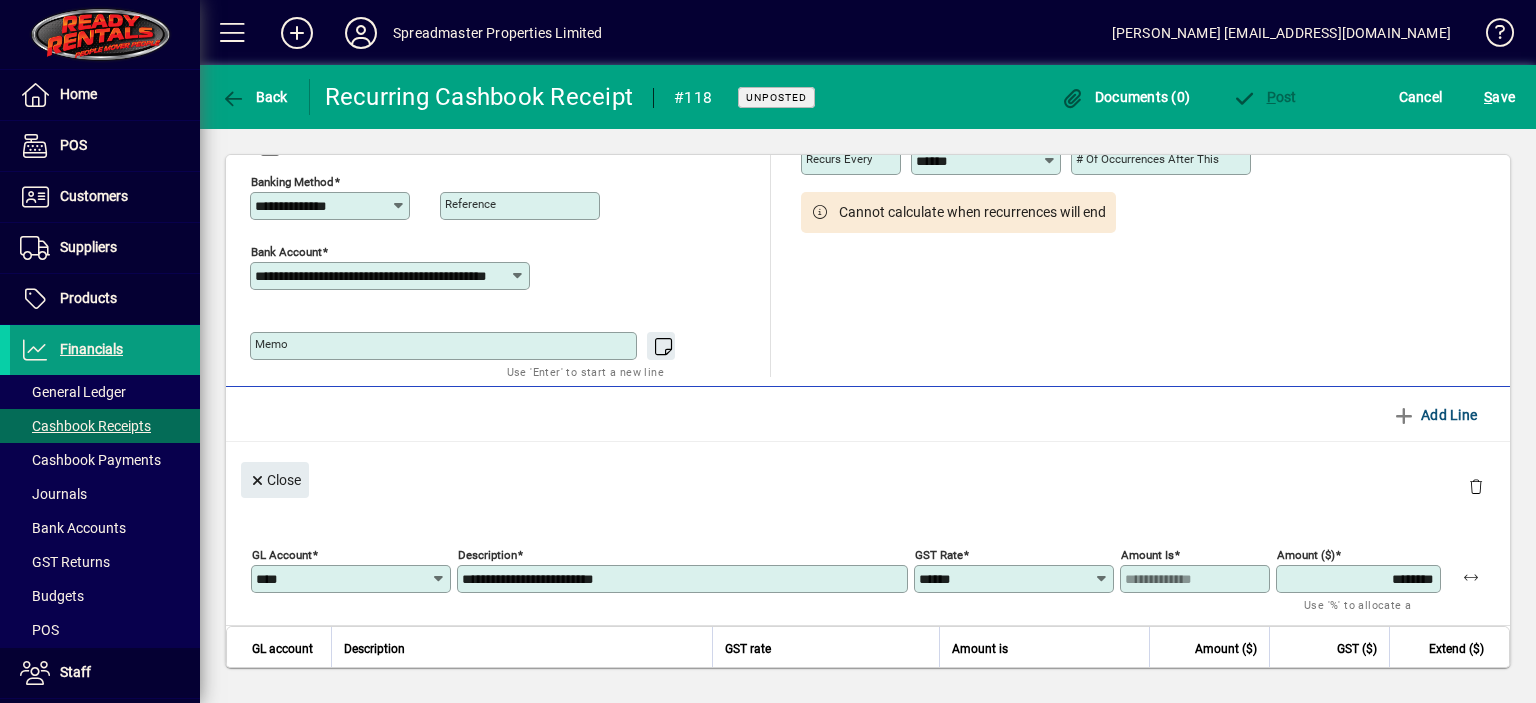 click on "********" at bounding box center (1360, 579) 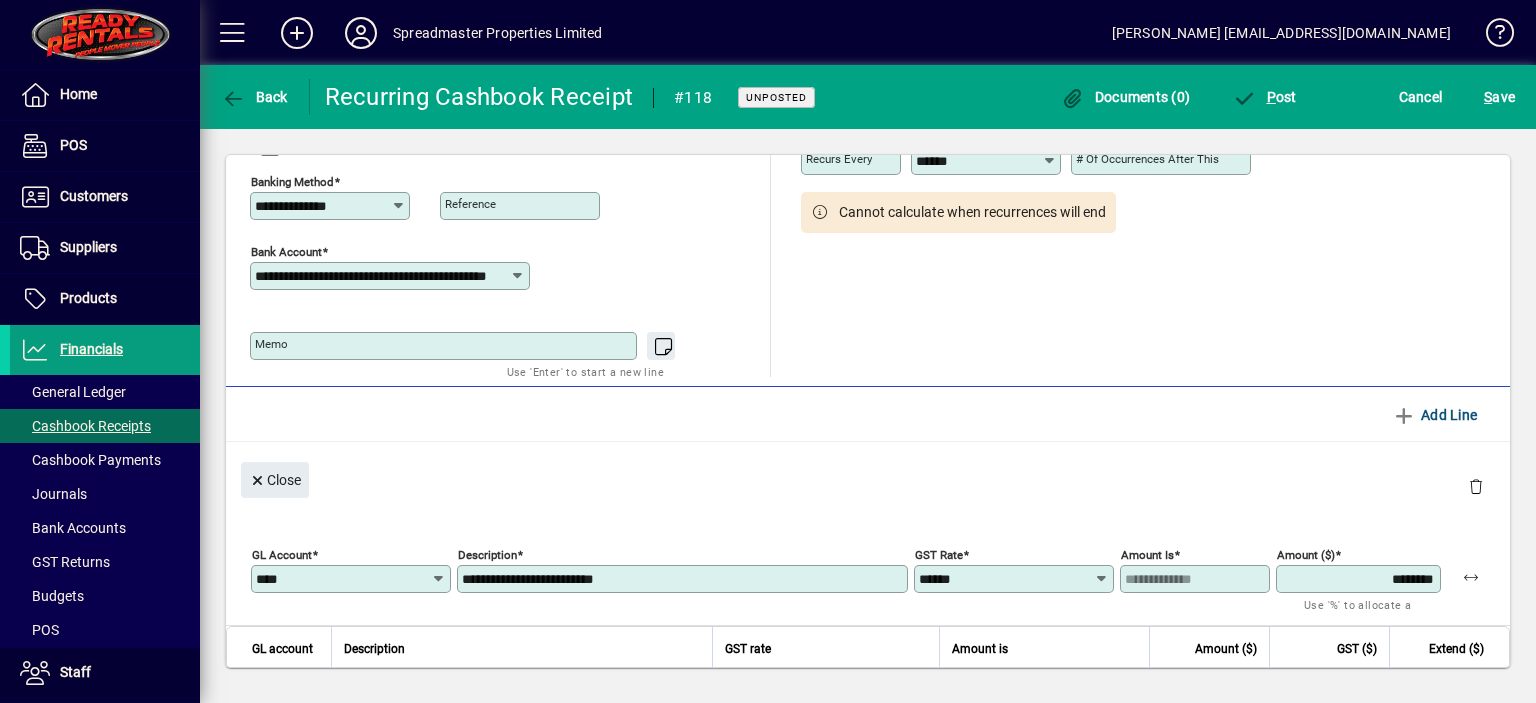 type on "********" 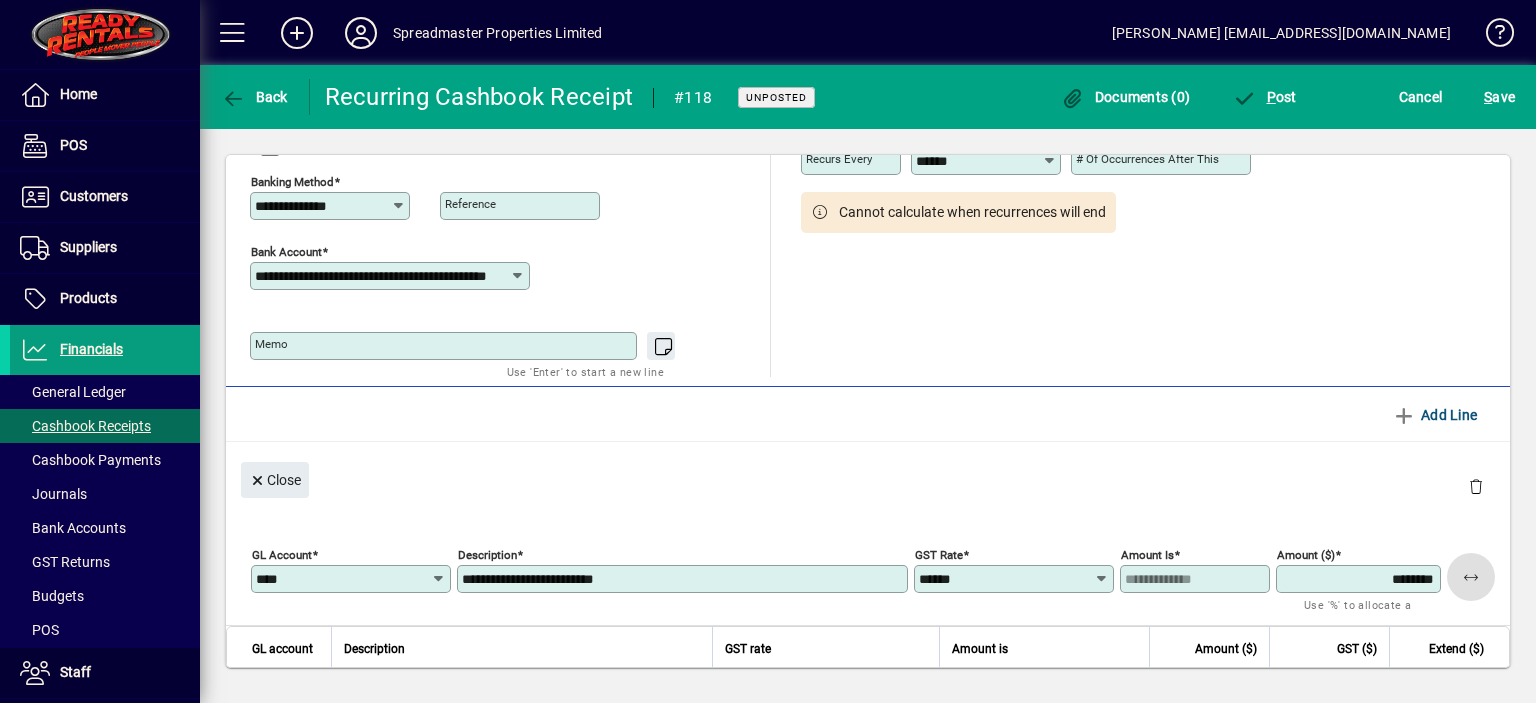 scroll, scrollTop: 323, scrollLeft: 0, axis: vertical 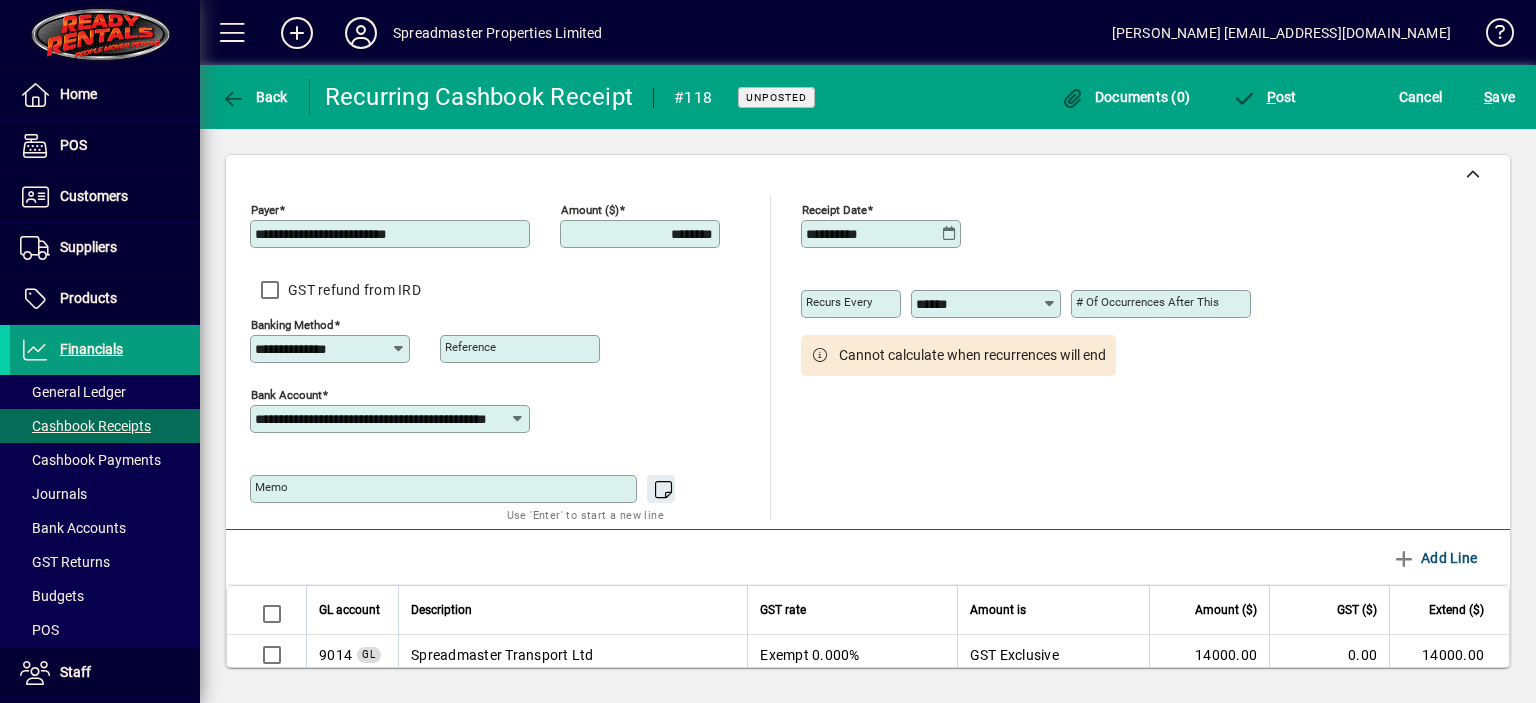 drag, startPoint x: 652, startPoint y: 235, endPoint x: 692, endPoint y: 304, distance: 79.755875 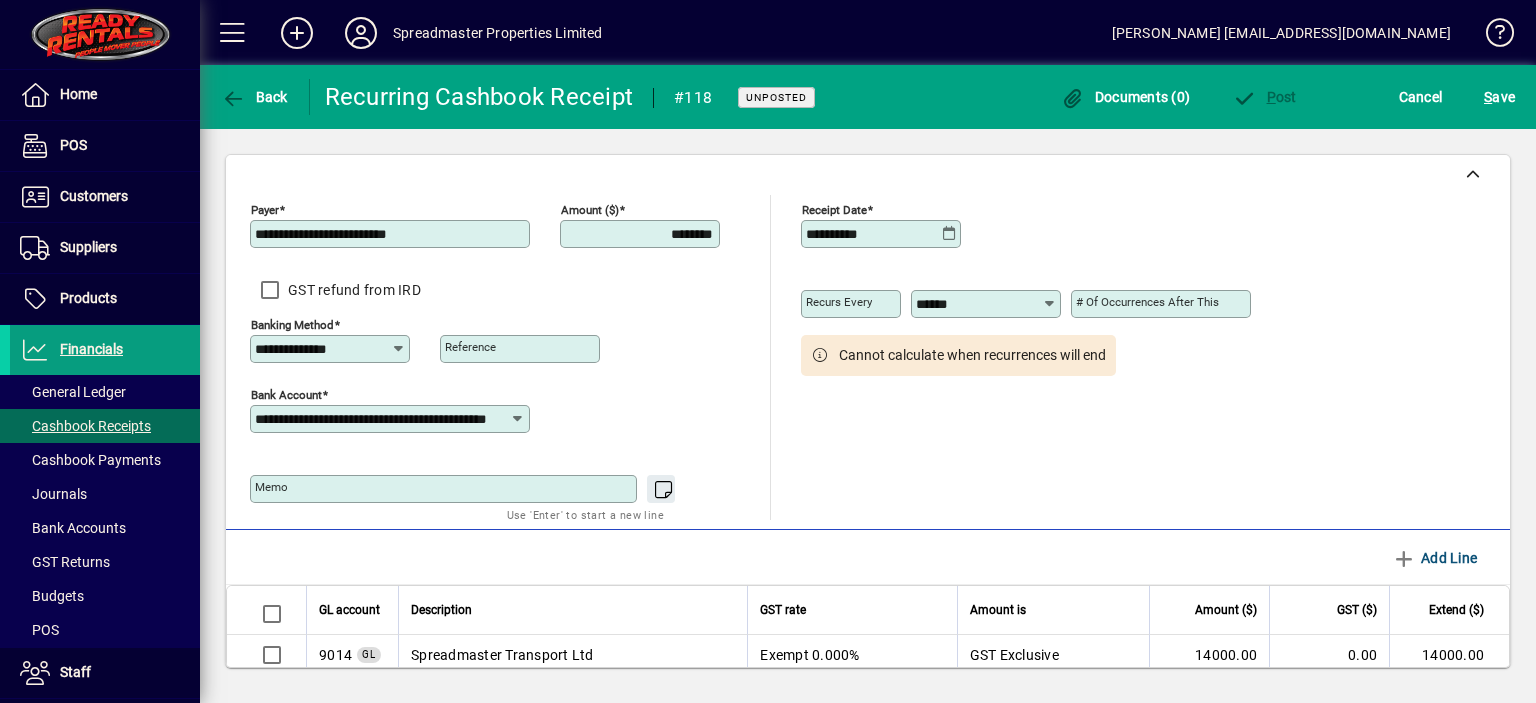 type on "********" 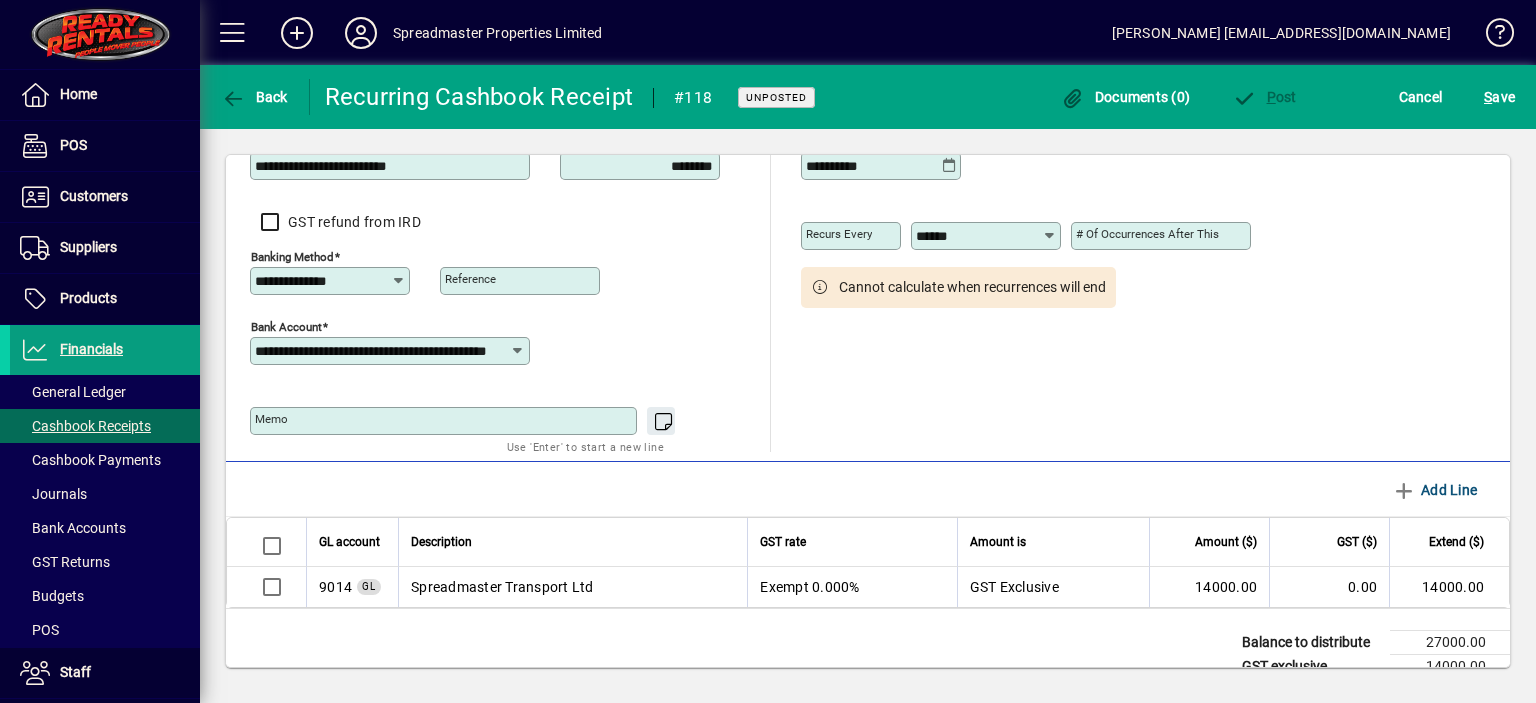 scroll, scrollTop: 143, scrollLeft: 0, axis: vertical 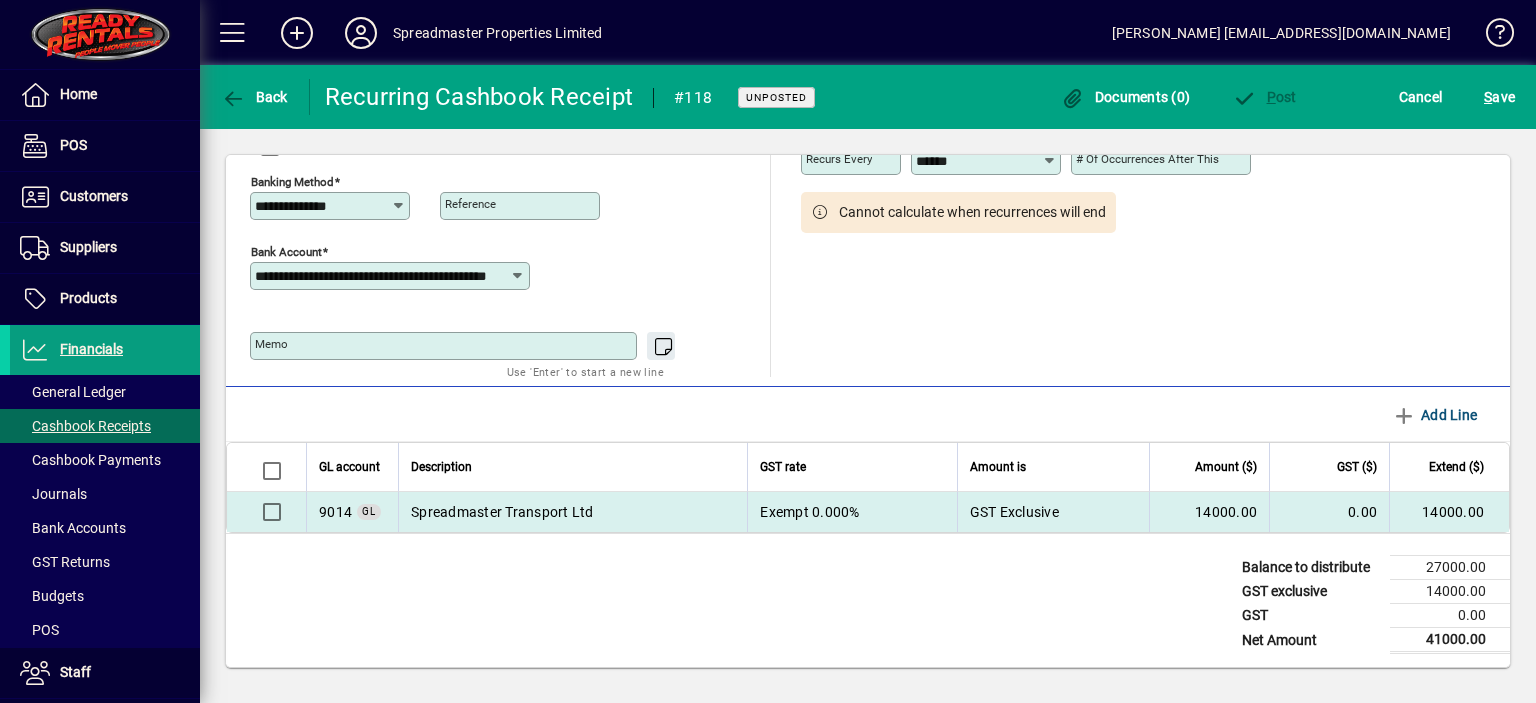 click on "Spreadmaster Transport Ltd" at bounding box center [572, 512] 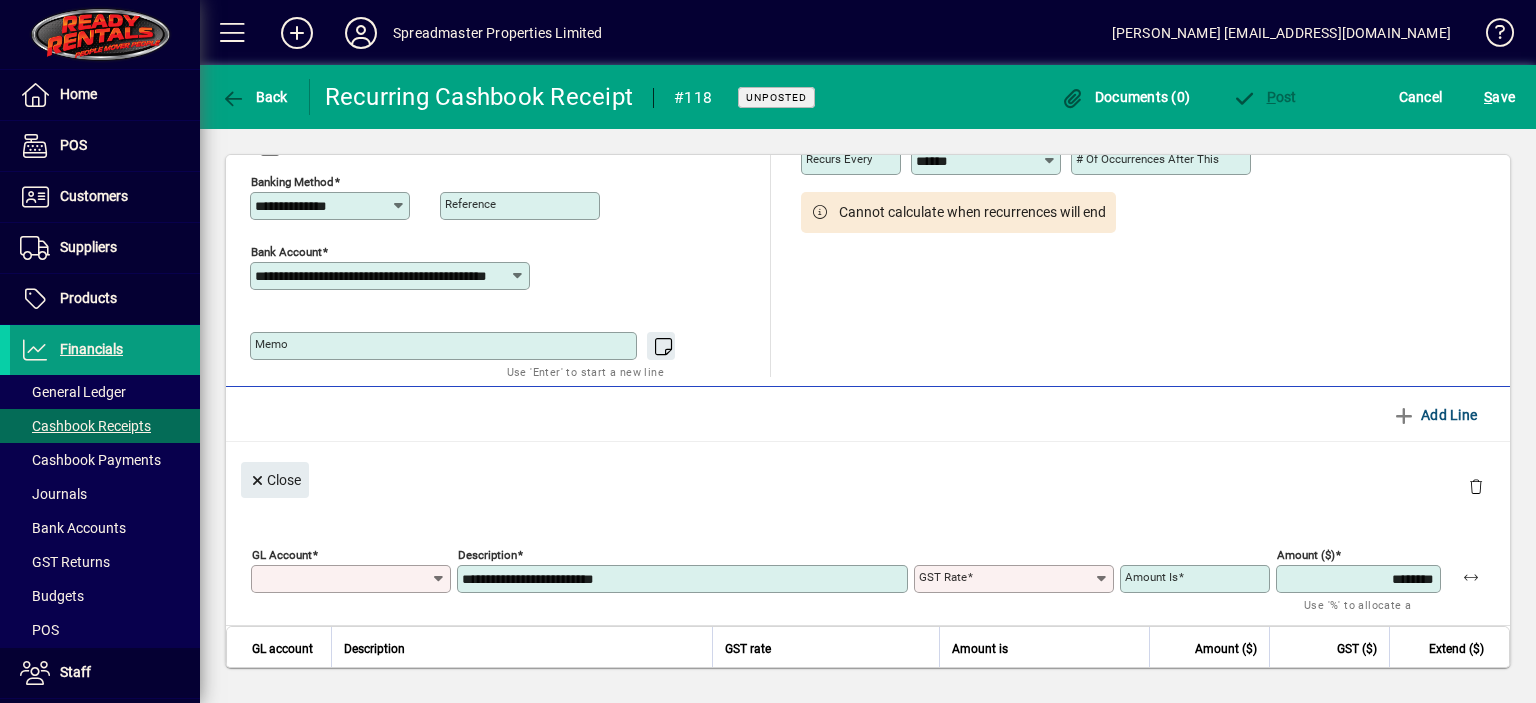 type on "****" 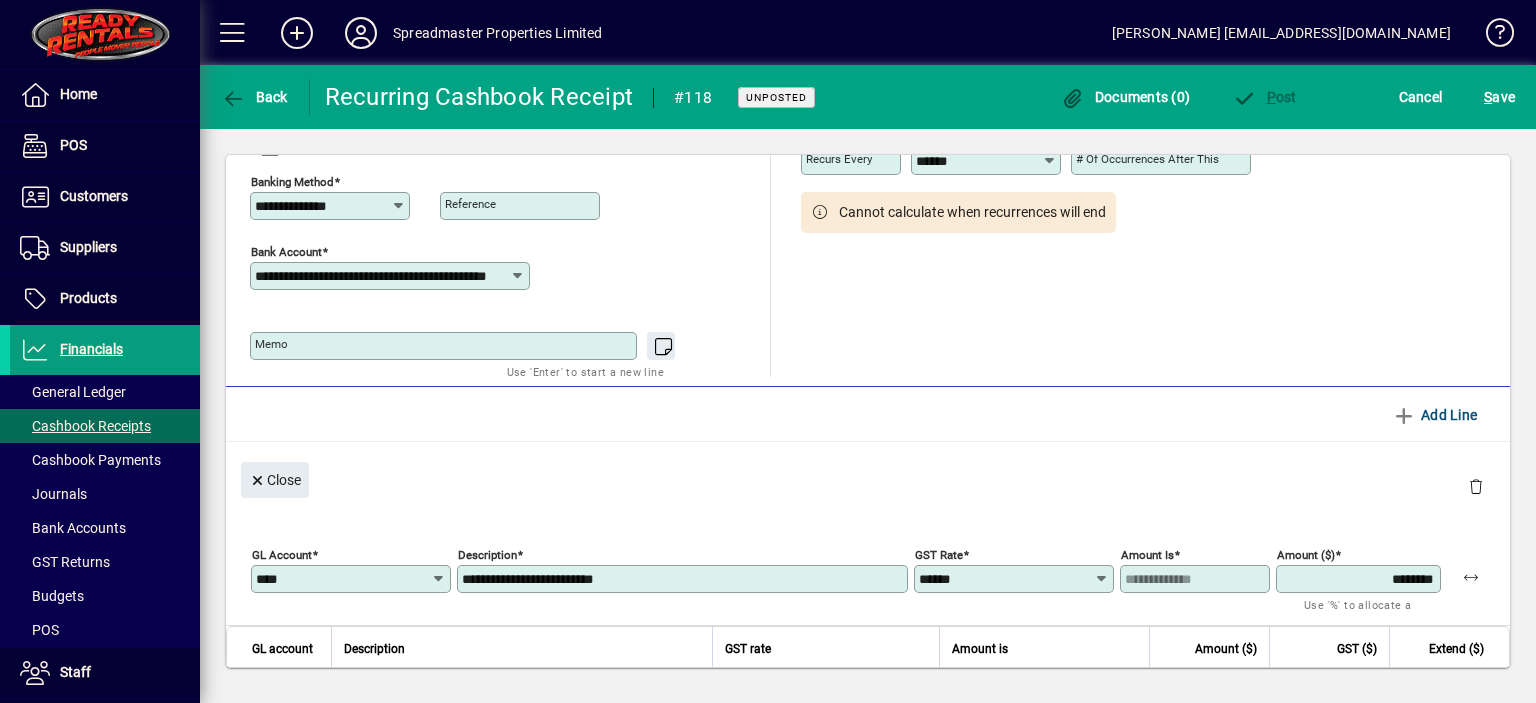 click on "********" at bounding box center (1360, 579) 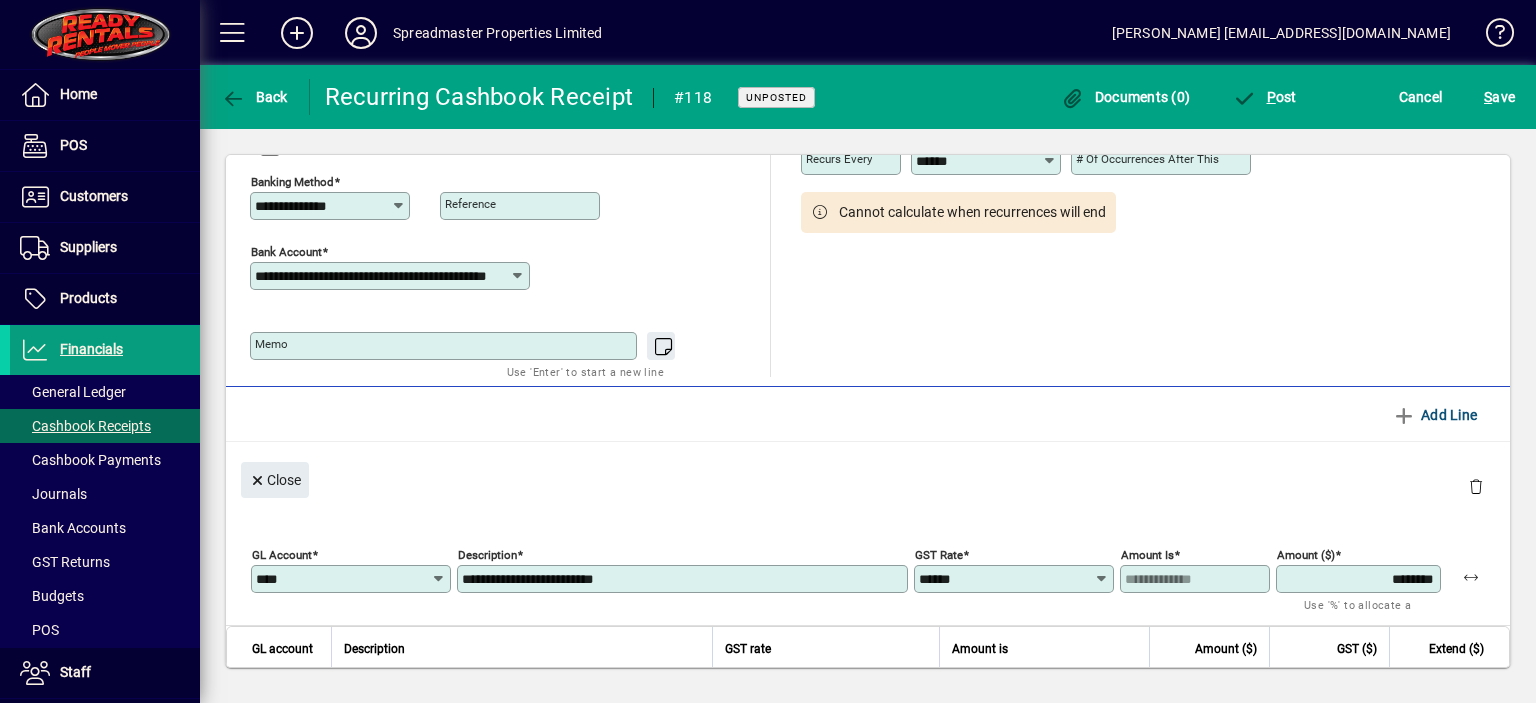 type on "********" 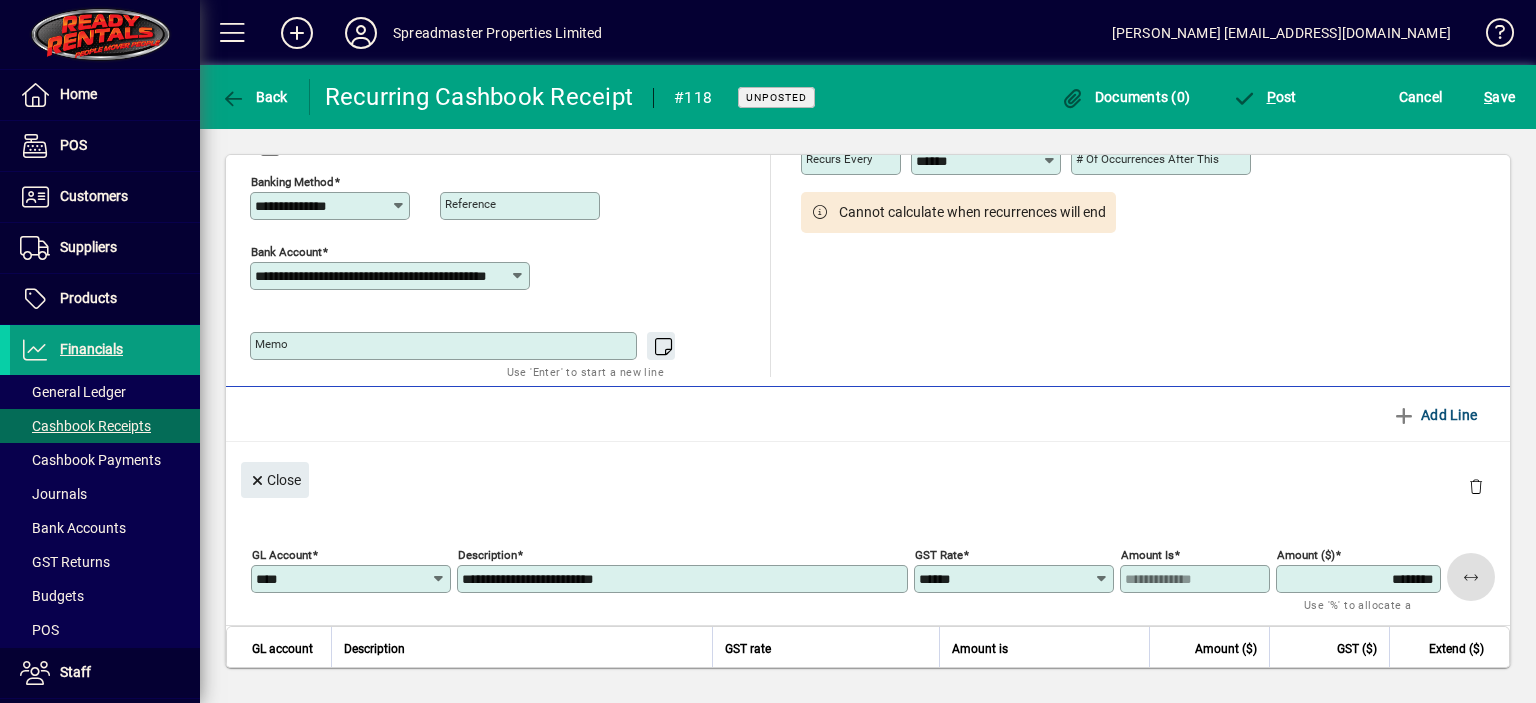 type 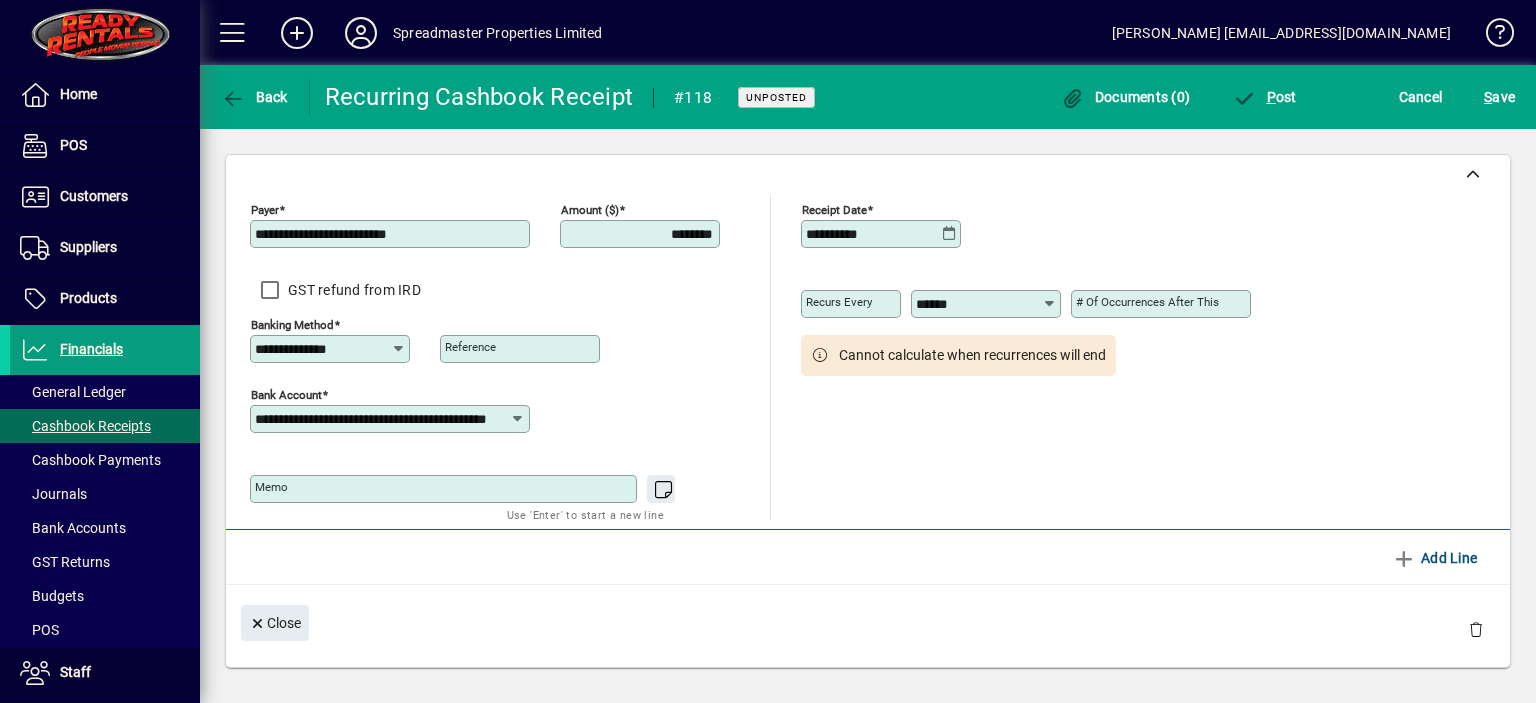 scroll, scrollTop: 0, scrollLeft: 0, axis: both 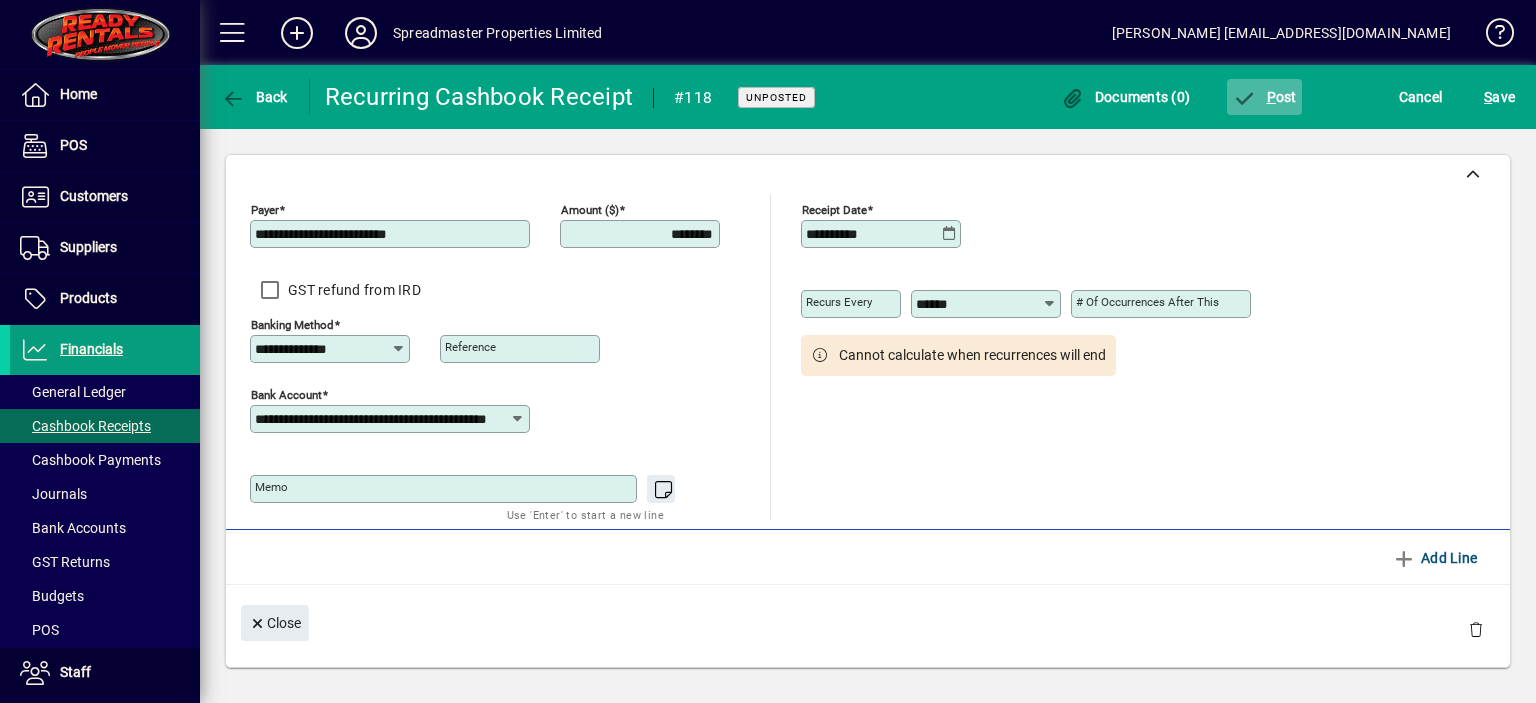 click on "P ost" 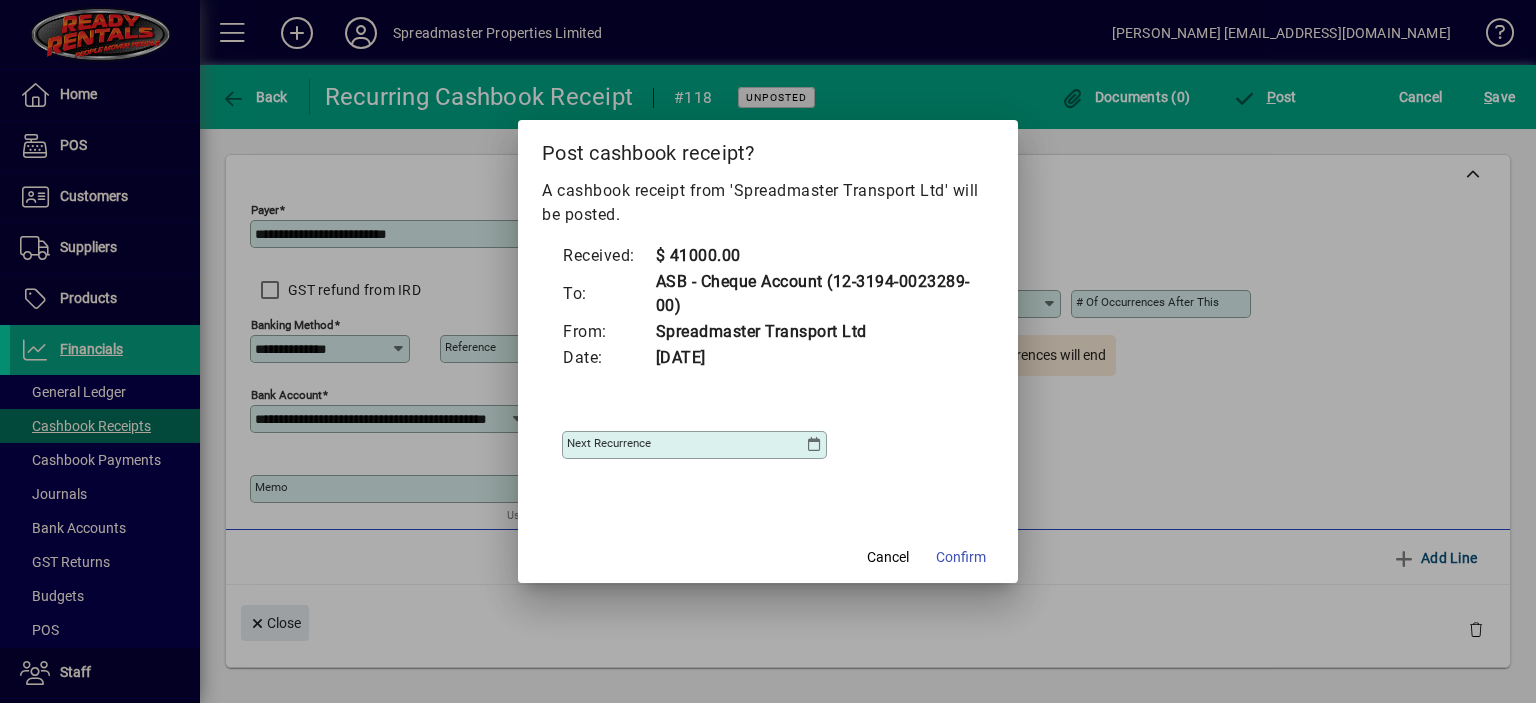 click at bounding box center (814, 445) 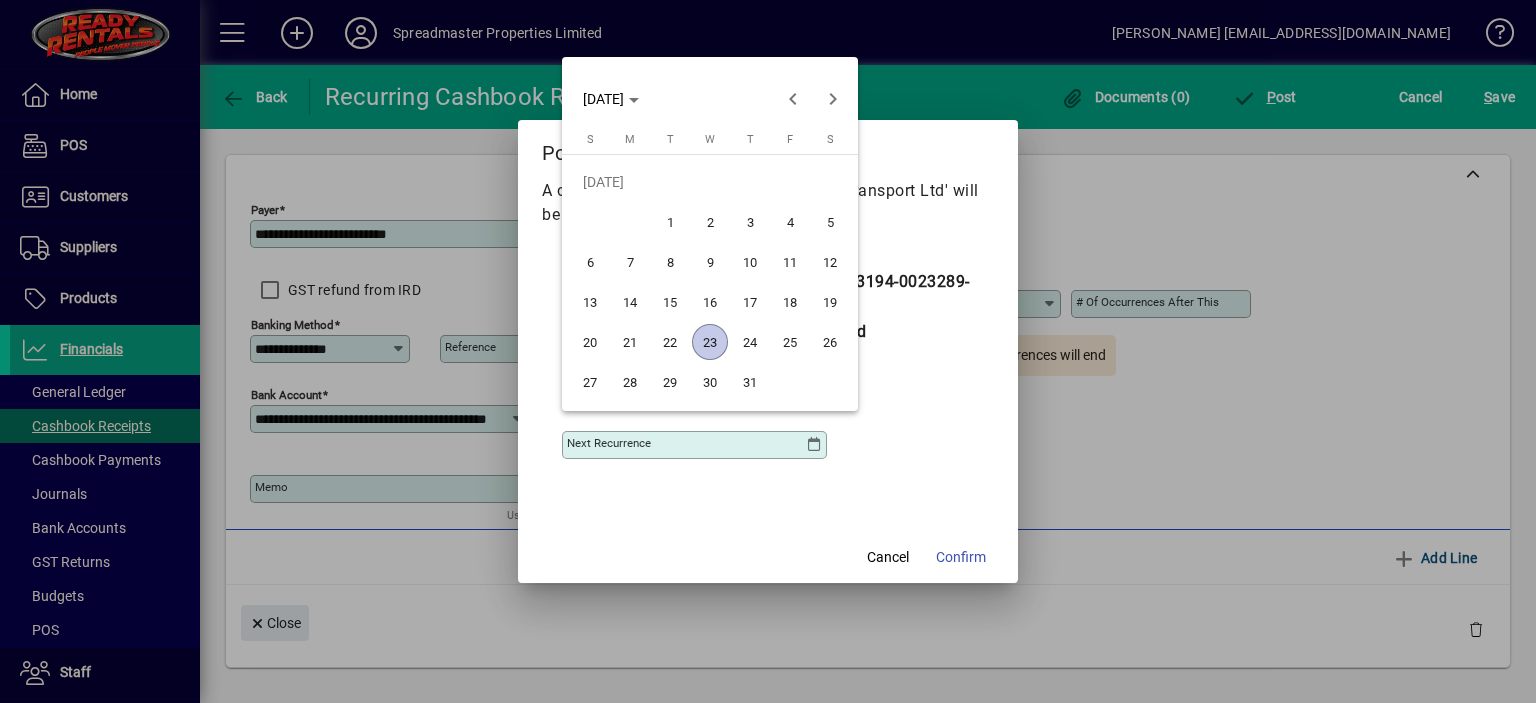 click on "22" at bounding box center (670, 342) 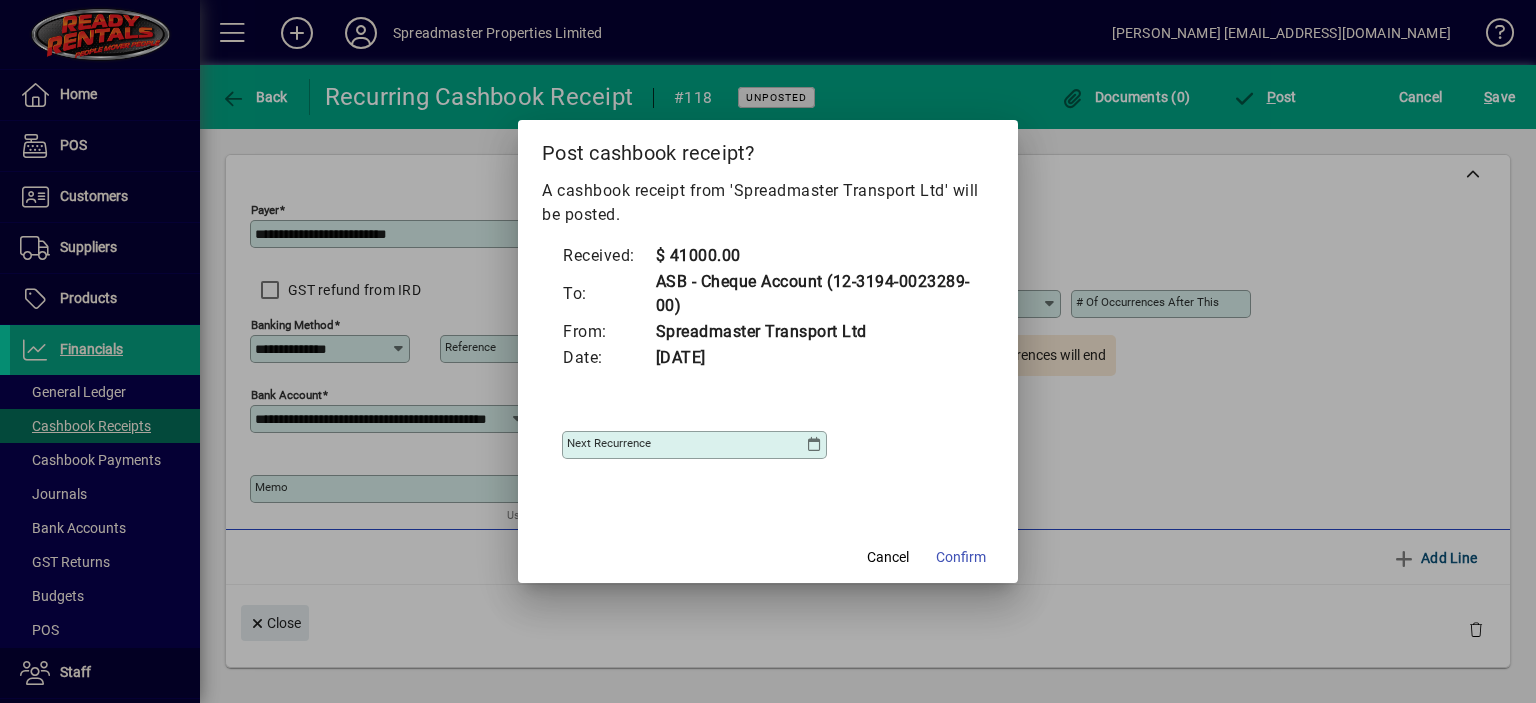 type on "**********" 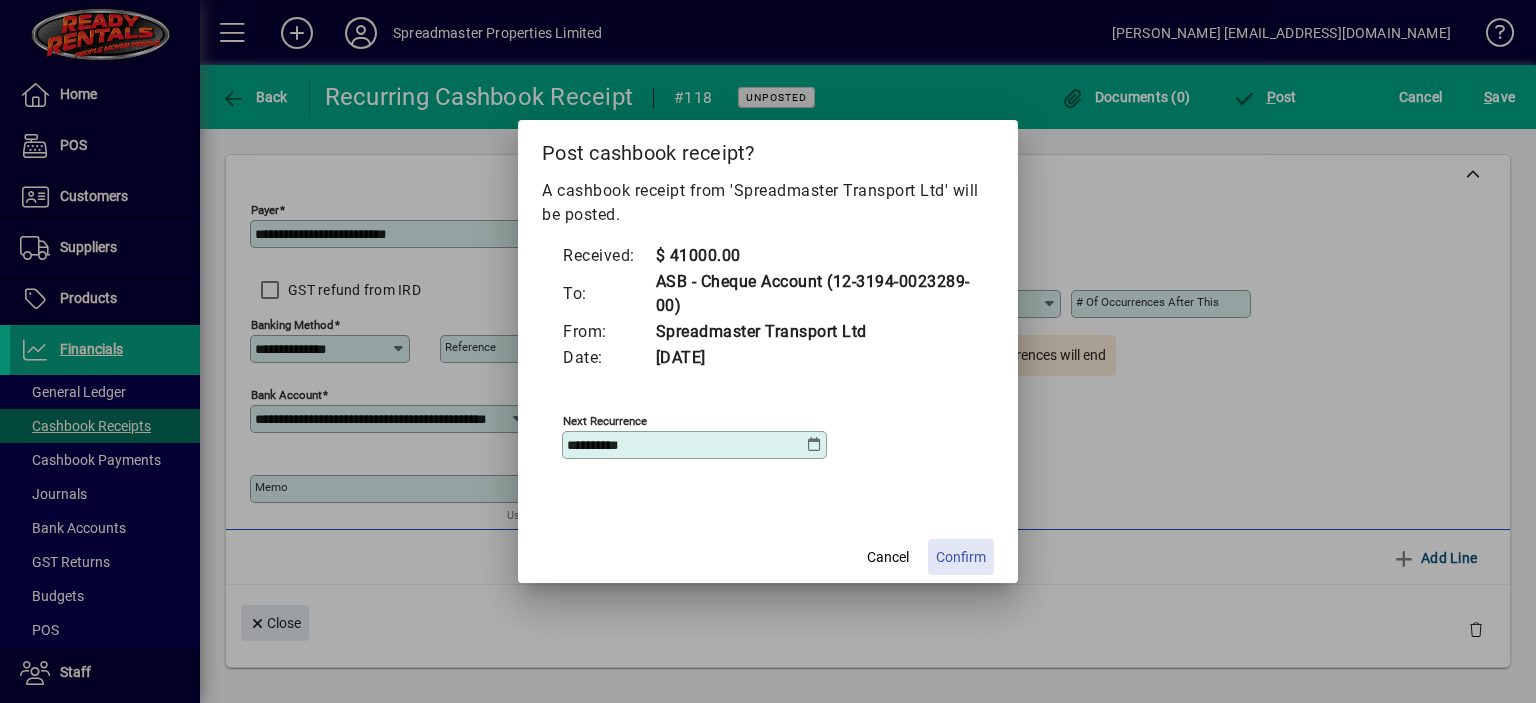 click on "Confirm" 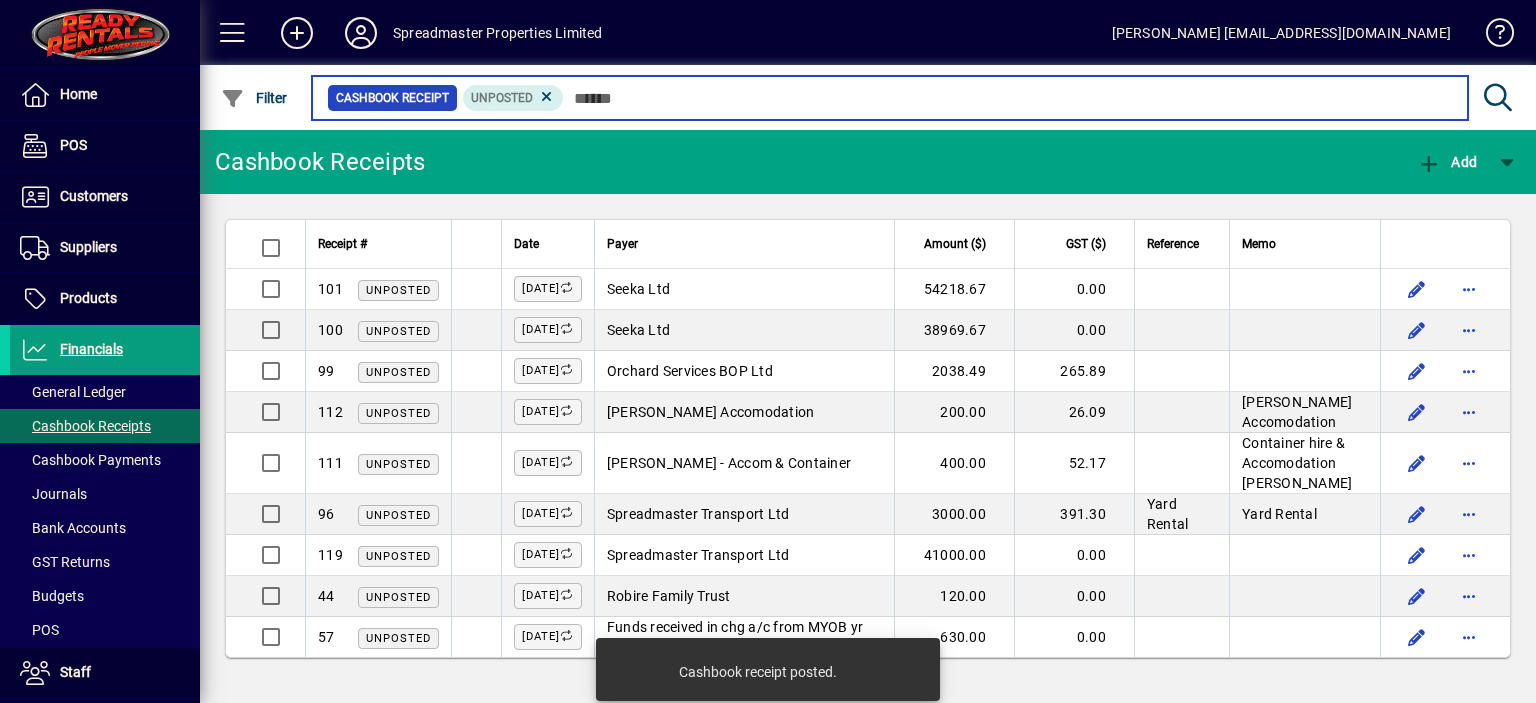 scroll, scrollTop: 7, scrollLeft: 0, axis: vertical 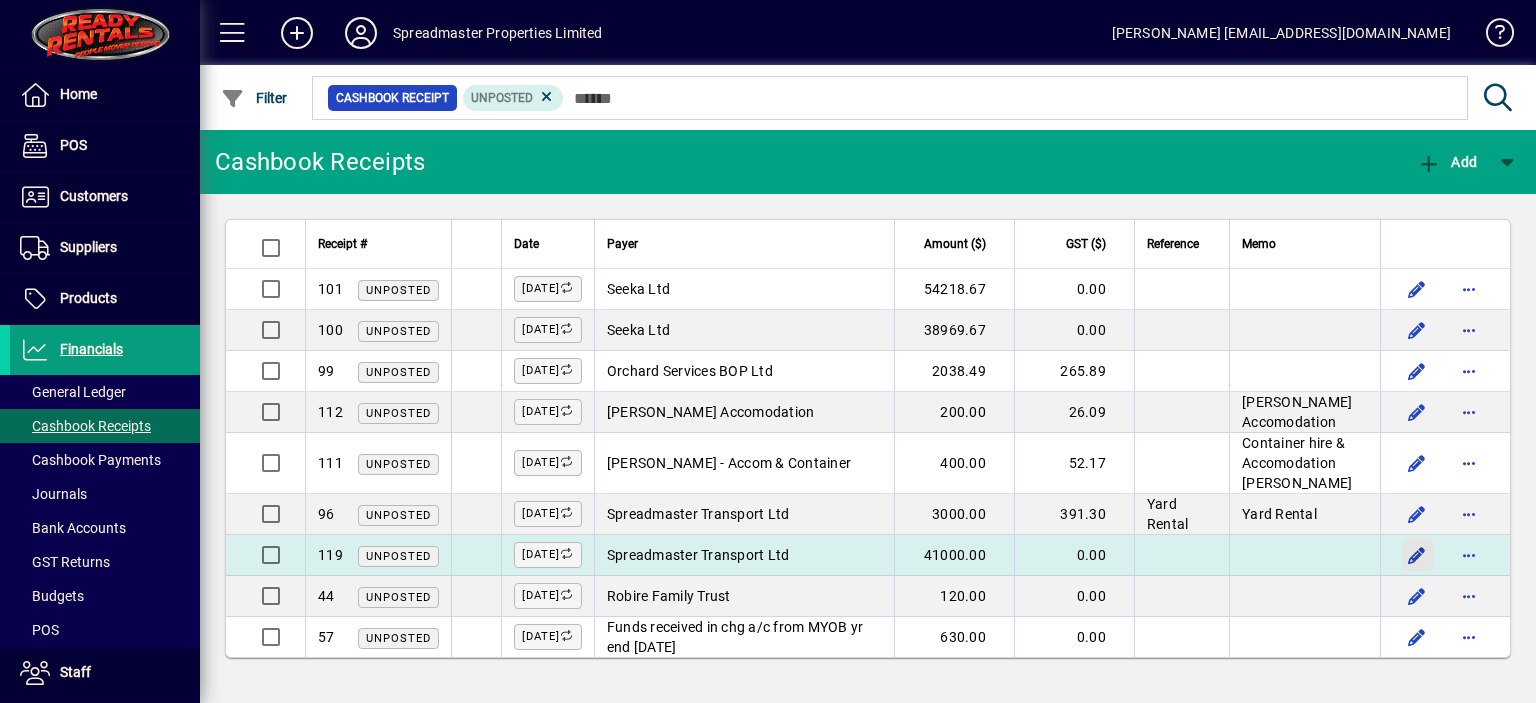 click at bounding box center [1417, 555] 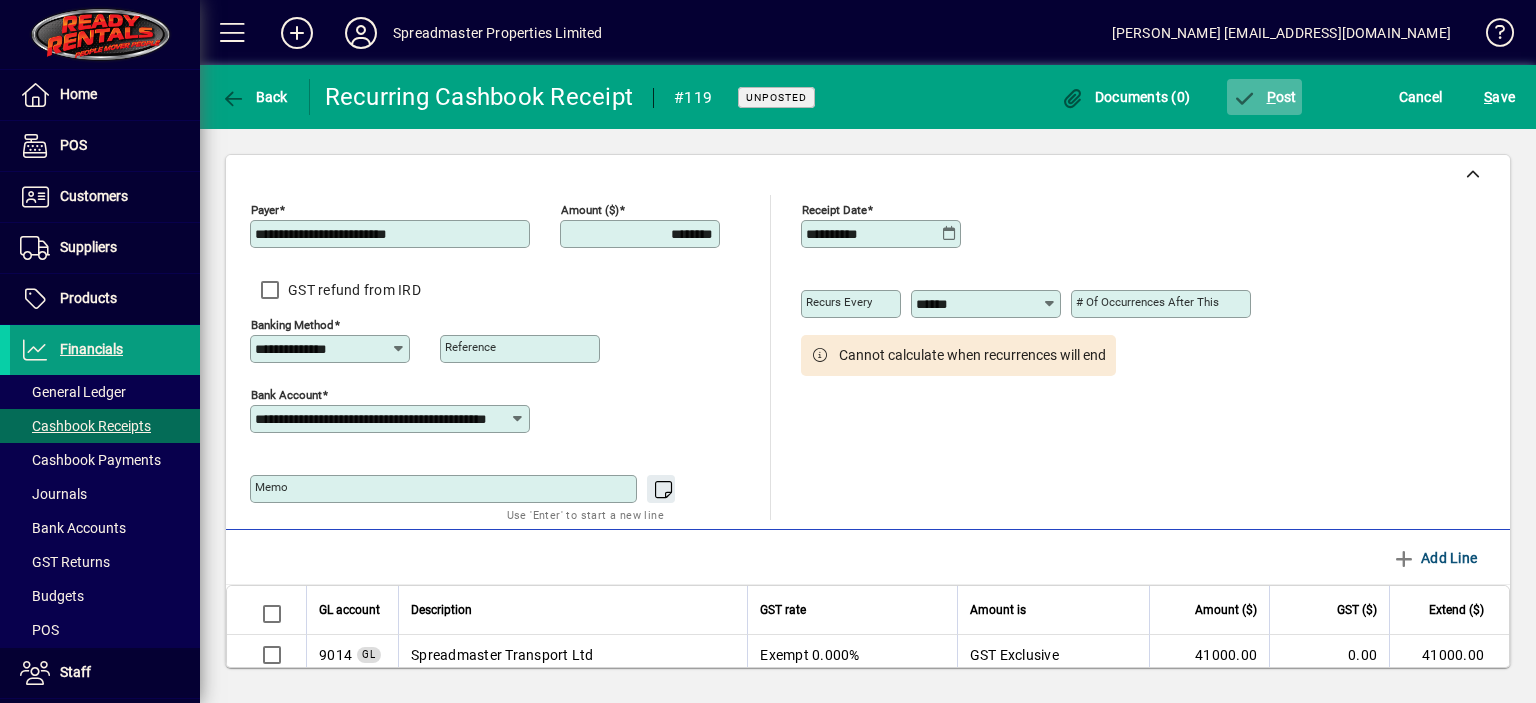 click on "P ost" 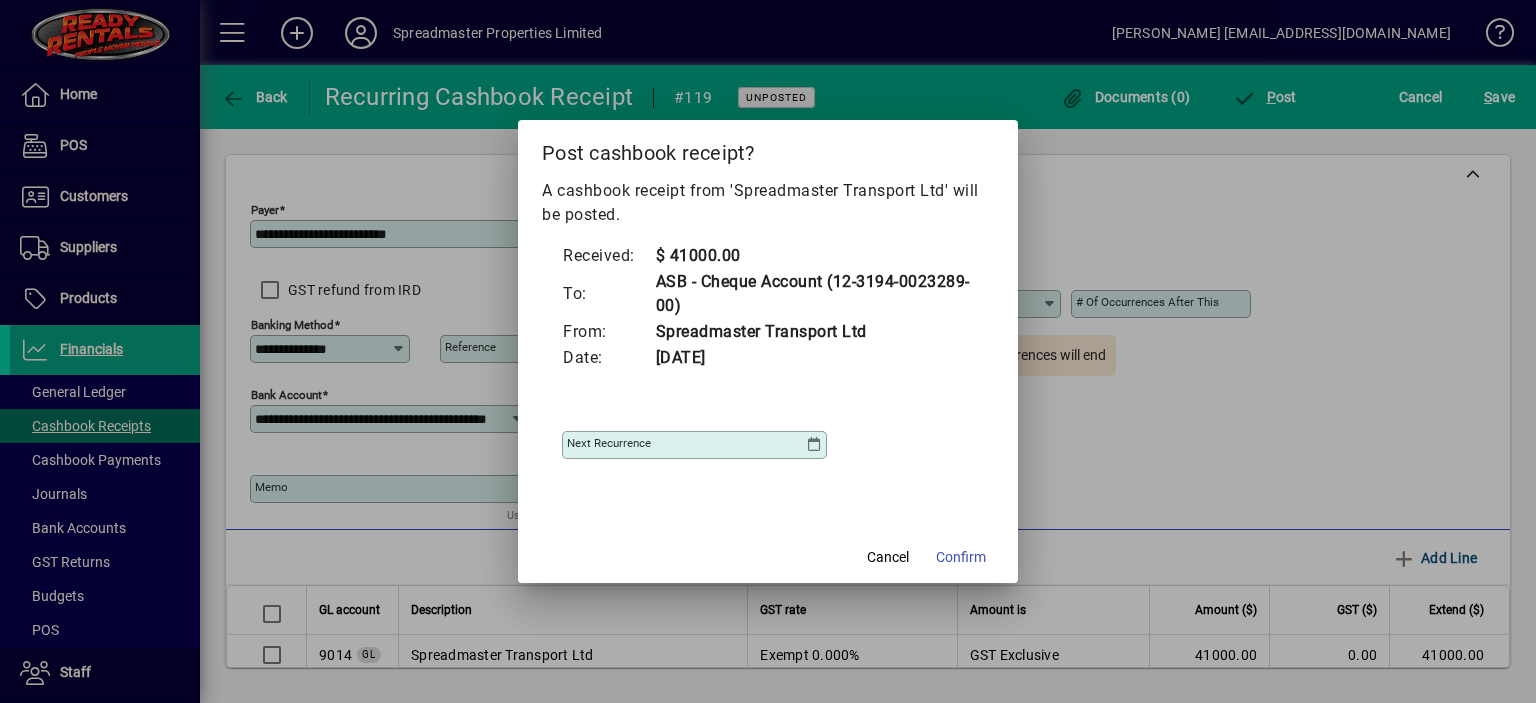 click at bounding box center (814, 445) 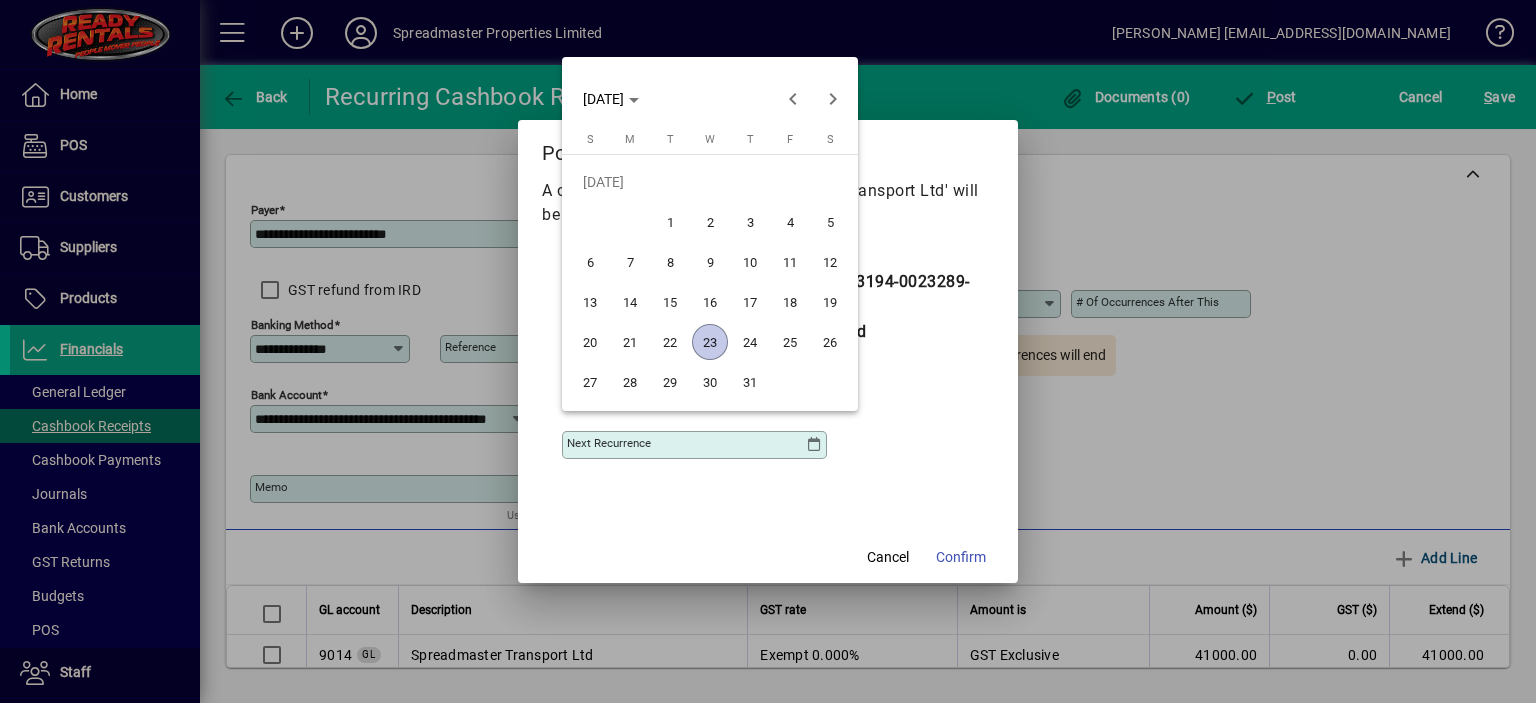 click on "23" at bounding box center (710, 342) 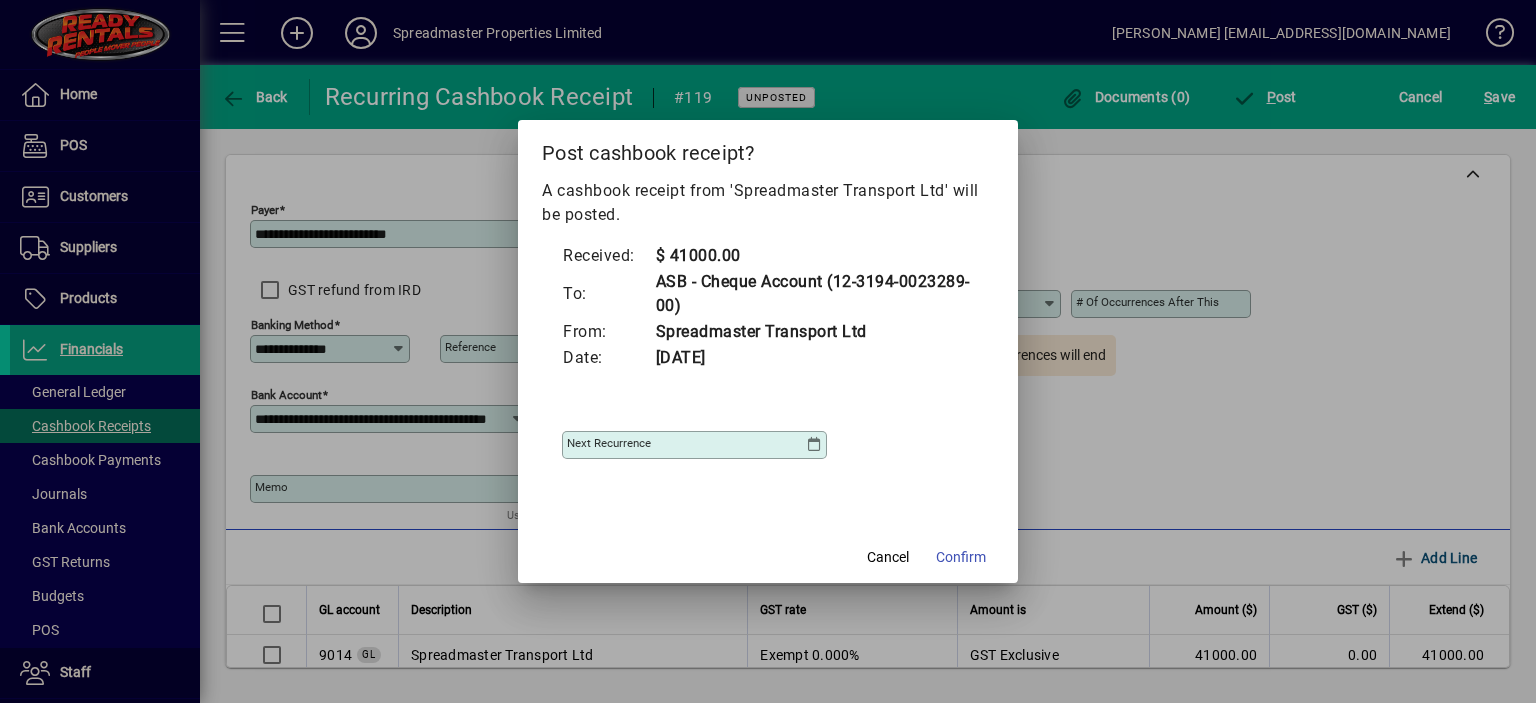 type on "**********" 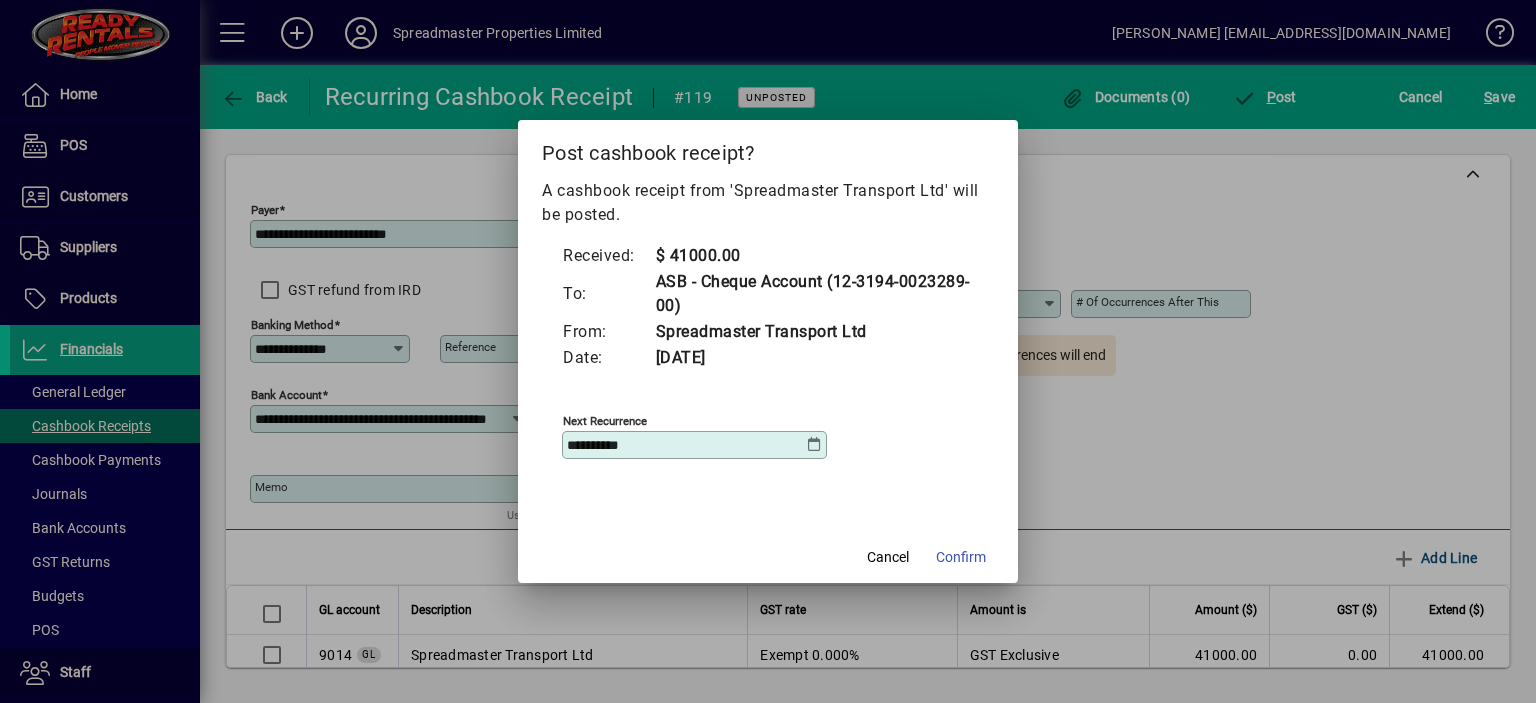 click on "Confirm" 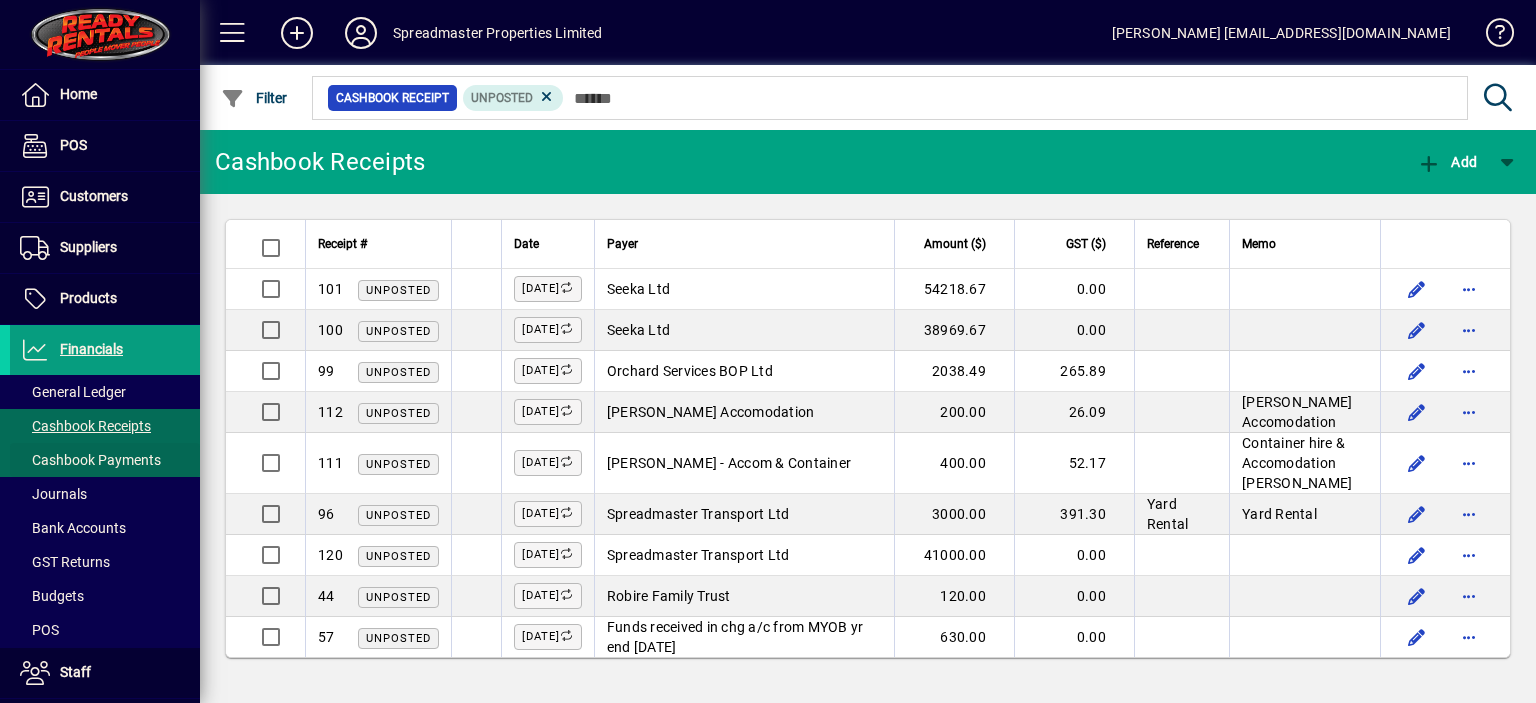 click on "Cashbook Payments" at bounding box center (90, 460) 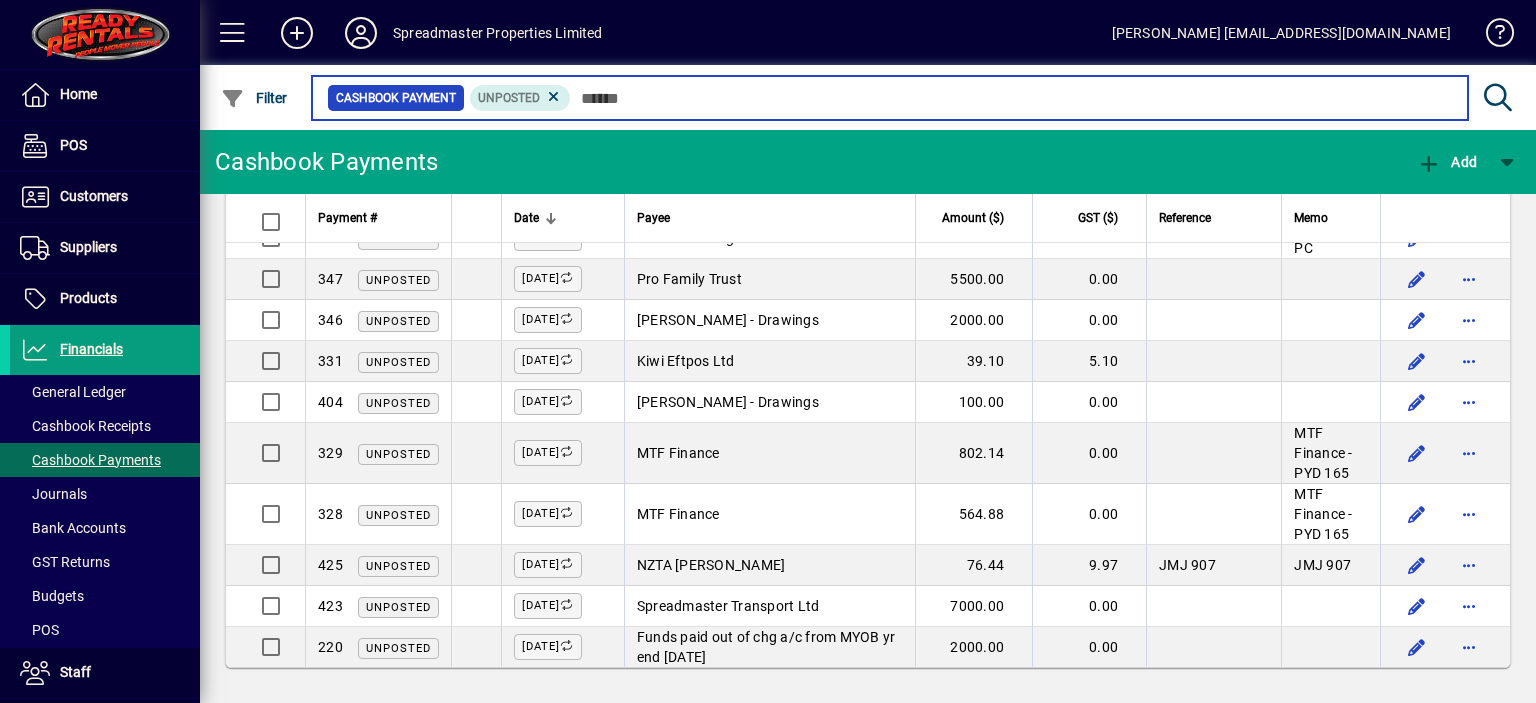 scroll, scrollTop: 1387, scrollLeft: 0, axis: vertical 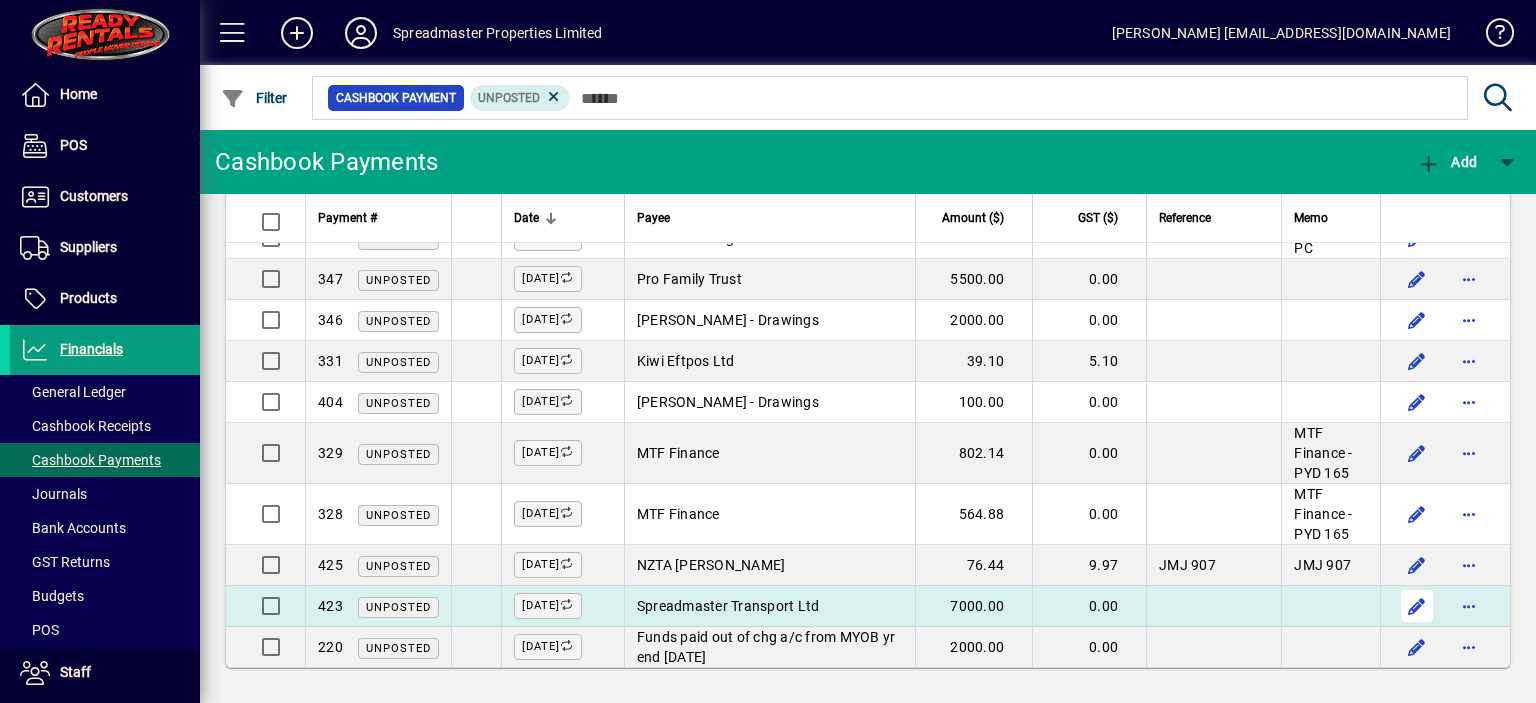 click at bounding box center [1417, 606] 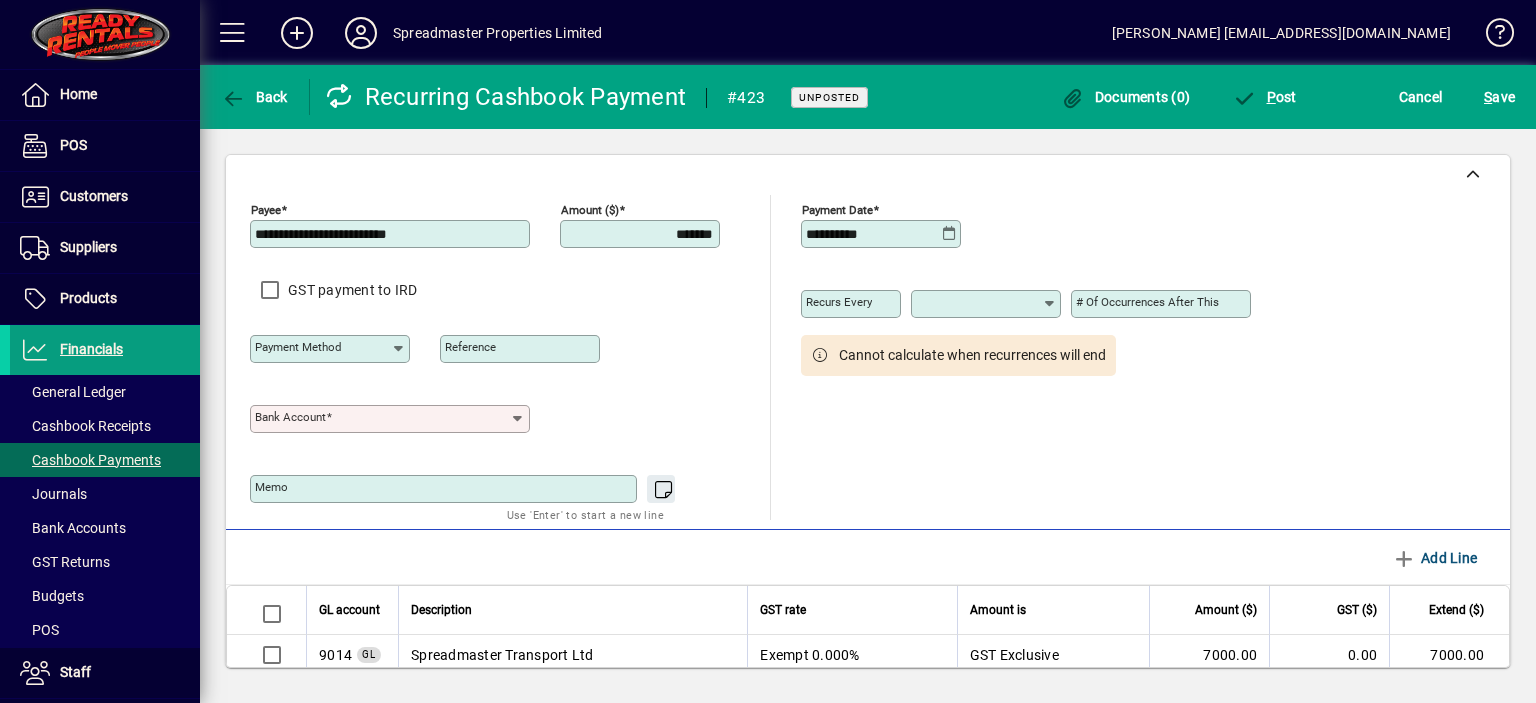 type on "**********" 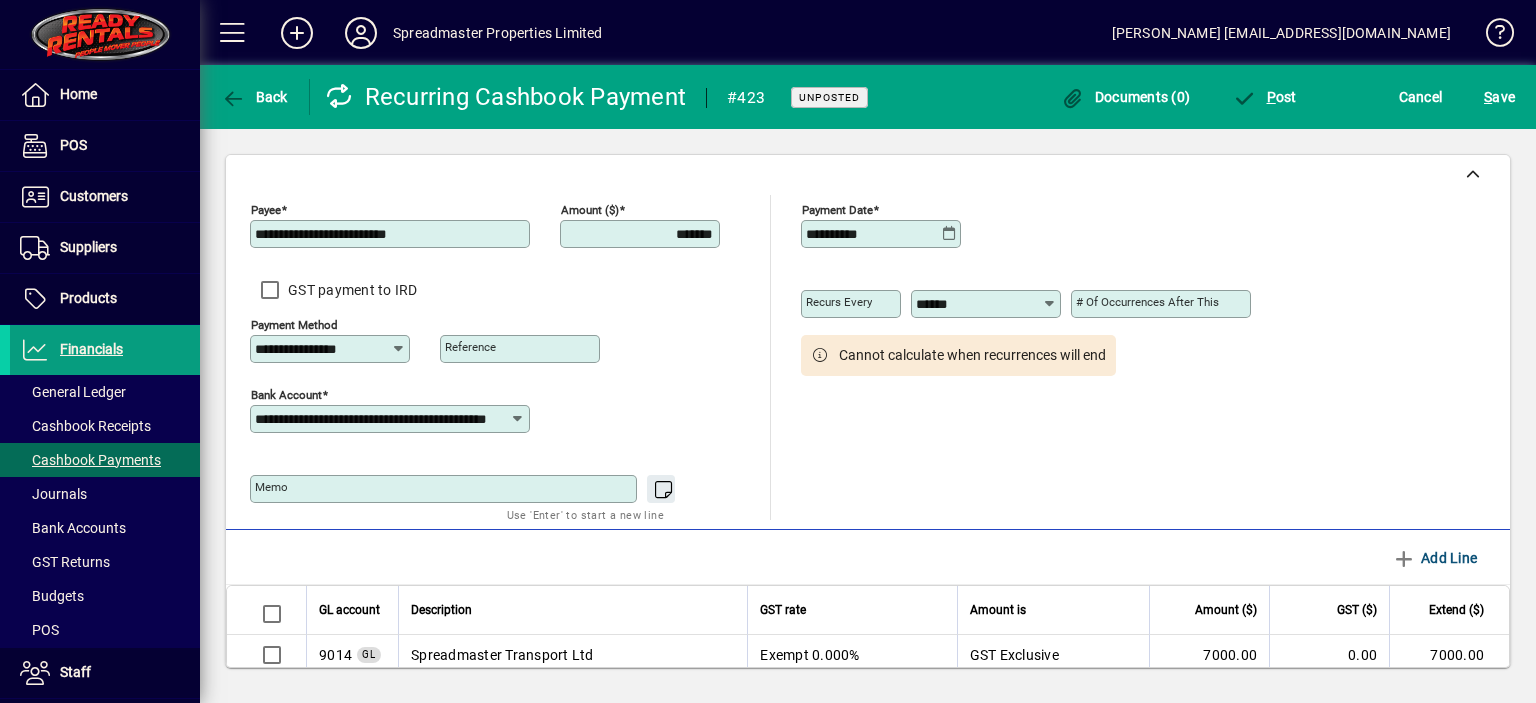 click on "*******" at bounding box center [642, 234] 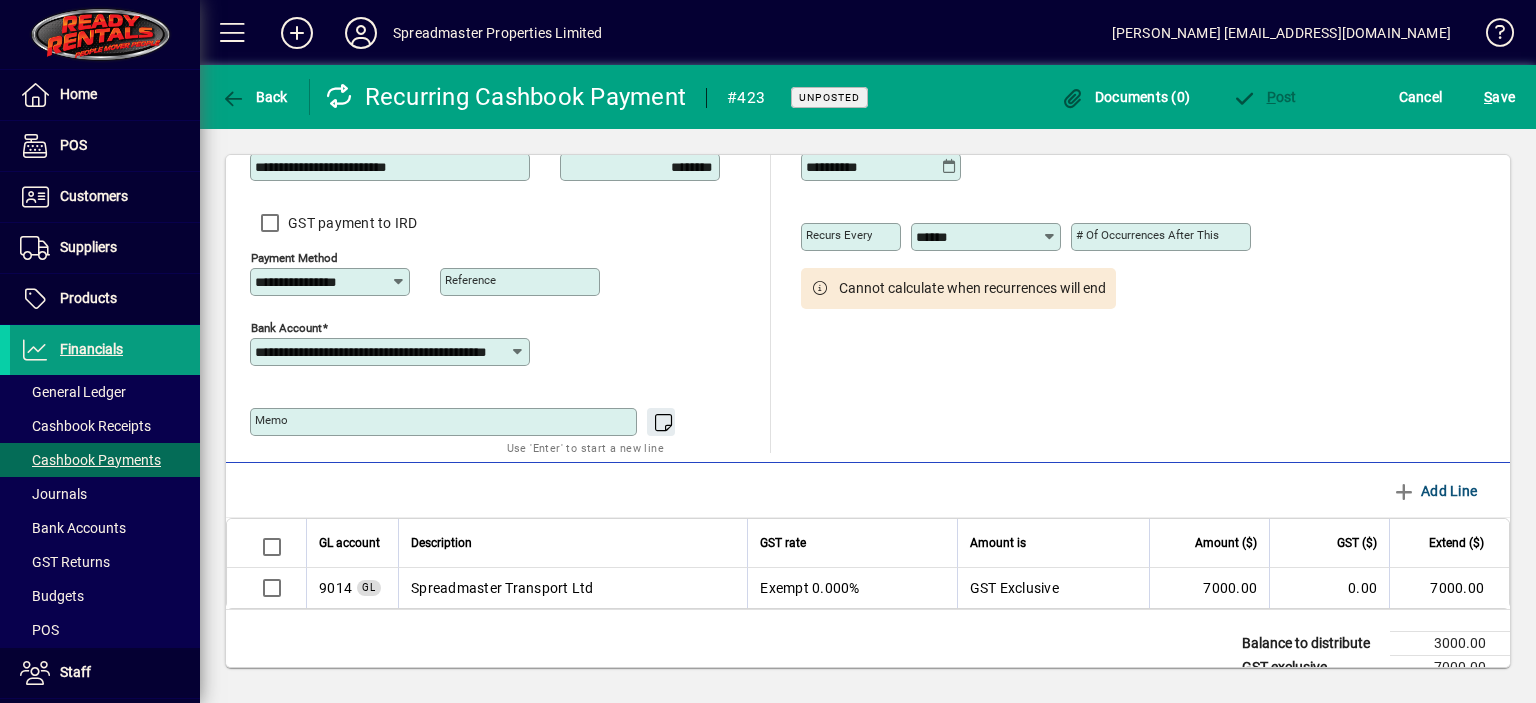 scroll, scrollTop: 143, scrollLeft: 0, axis: vertical 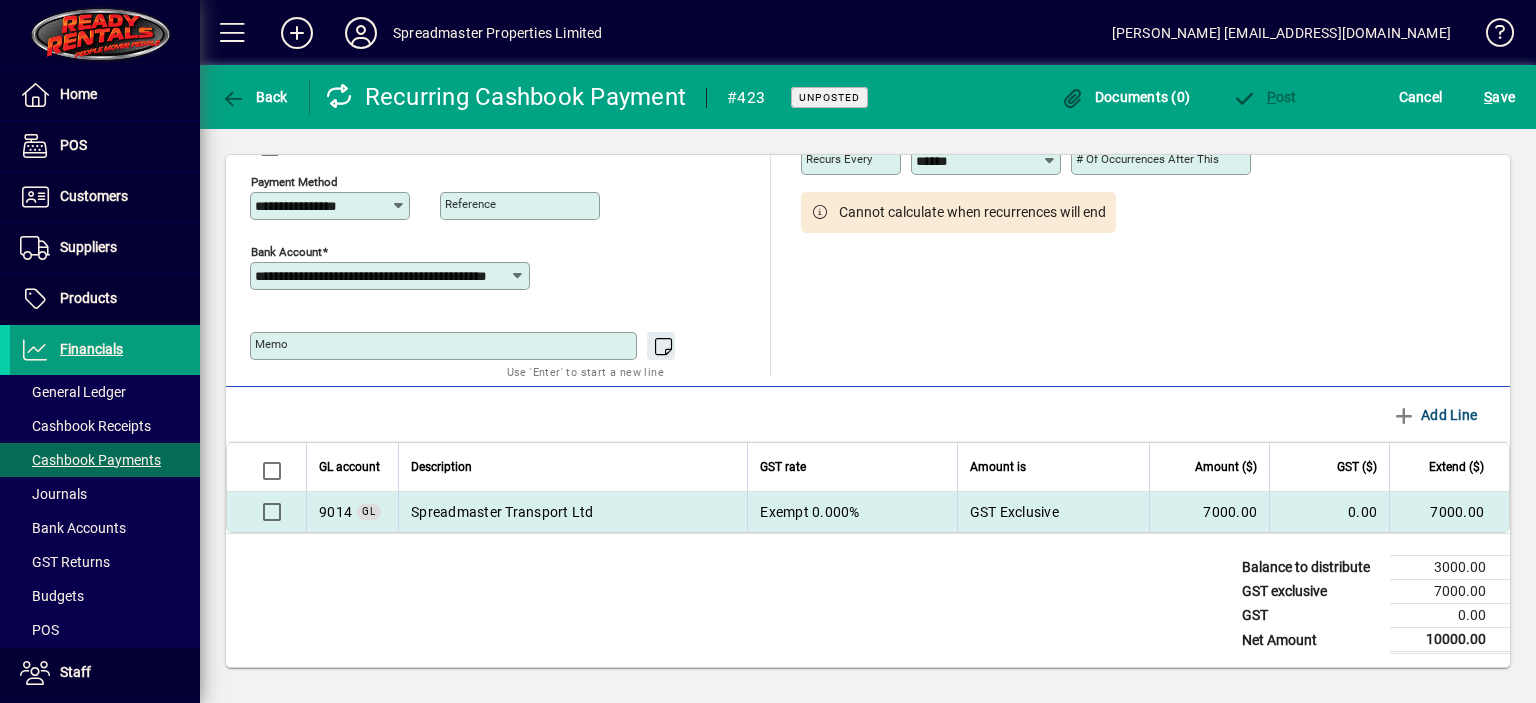 type on "********" 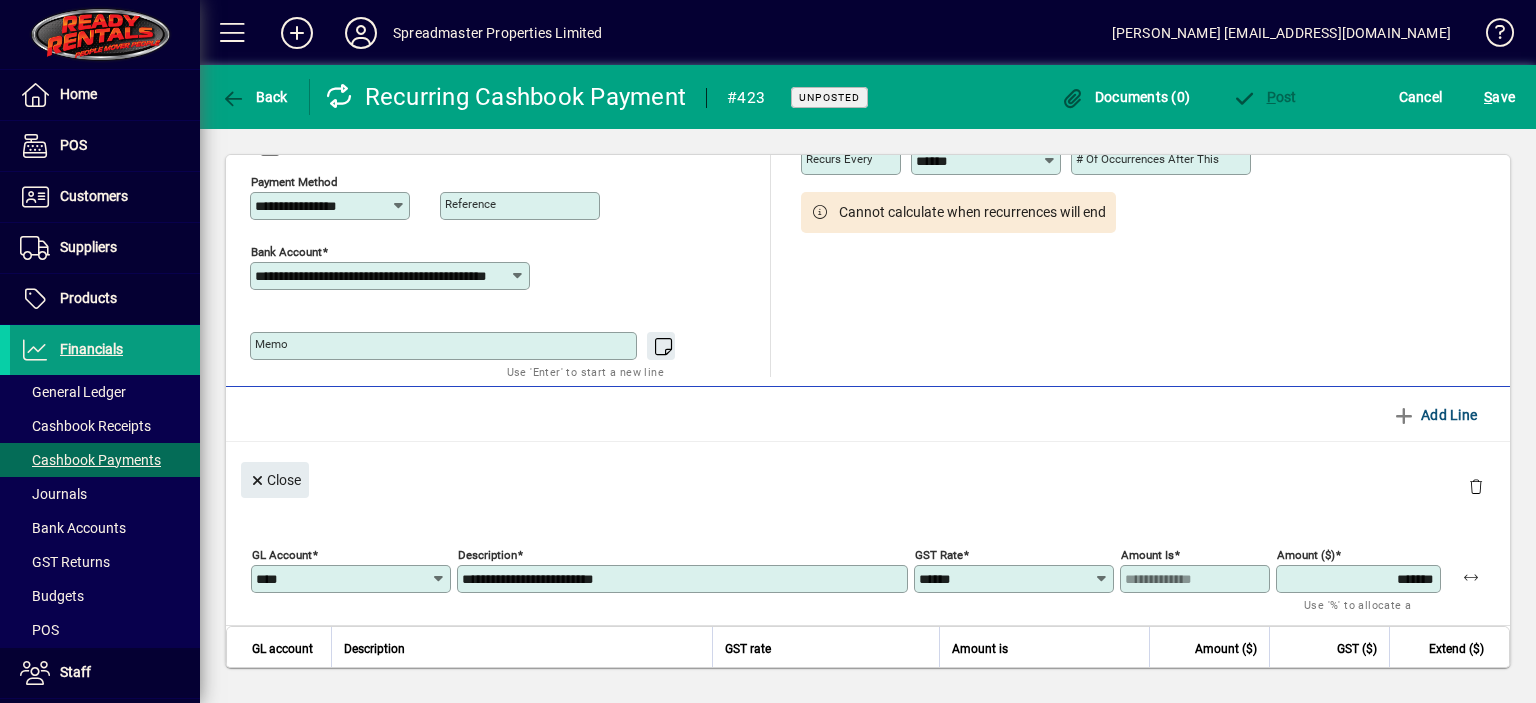 drag, startPoint x: 1360, startPoint y: 579, endPoint x: 1370, endPoint y: 570, distance: 13.453624 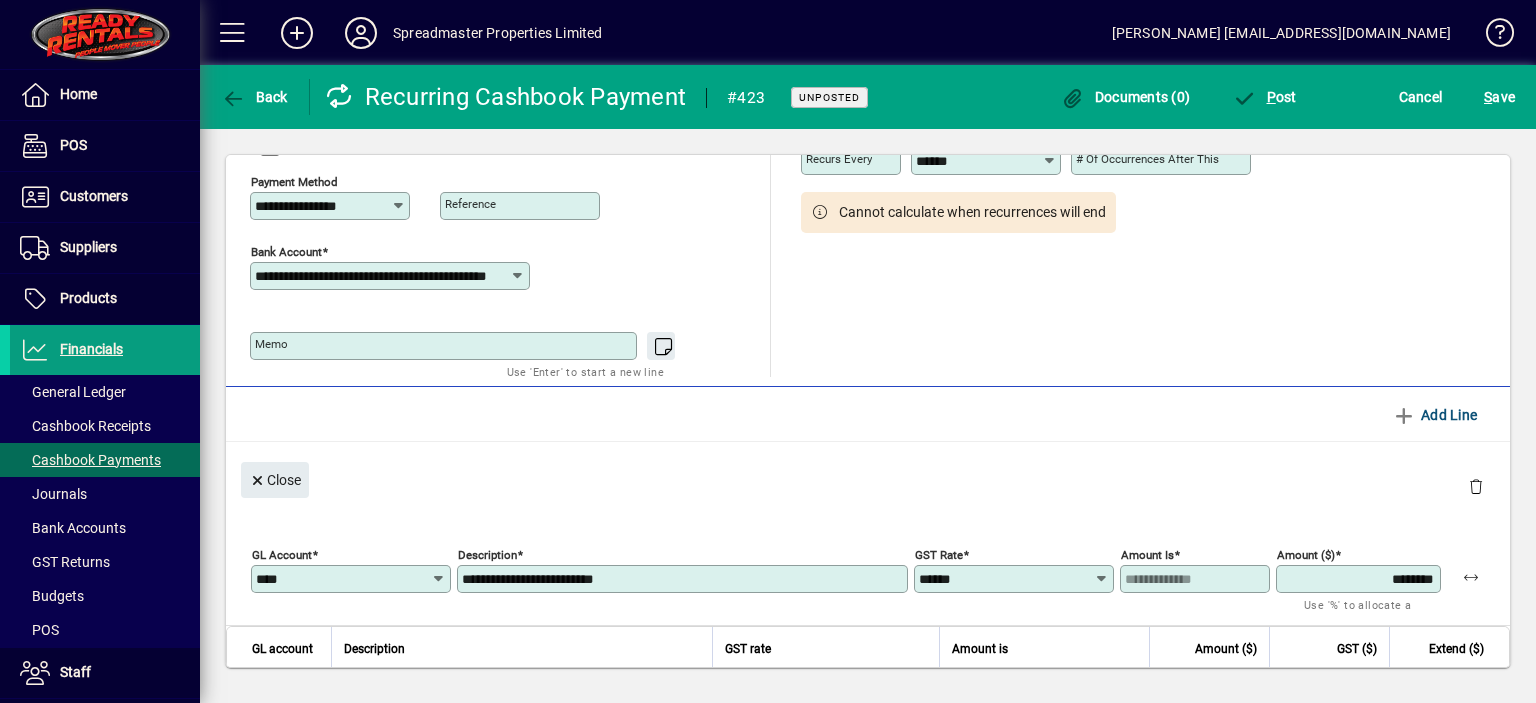type on "********" 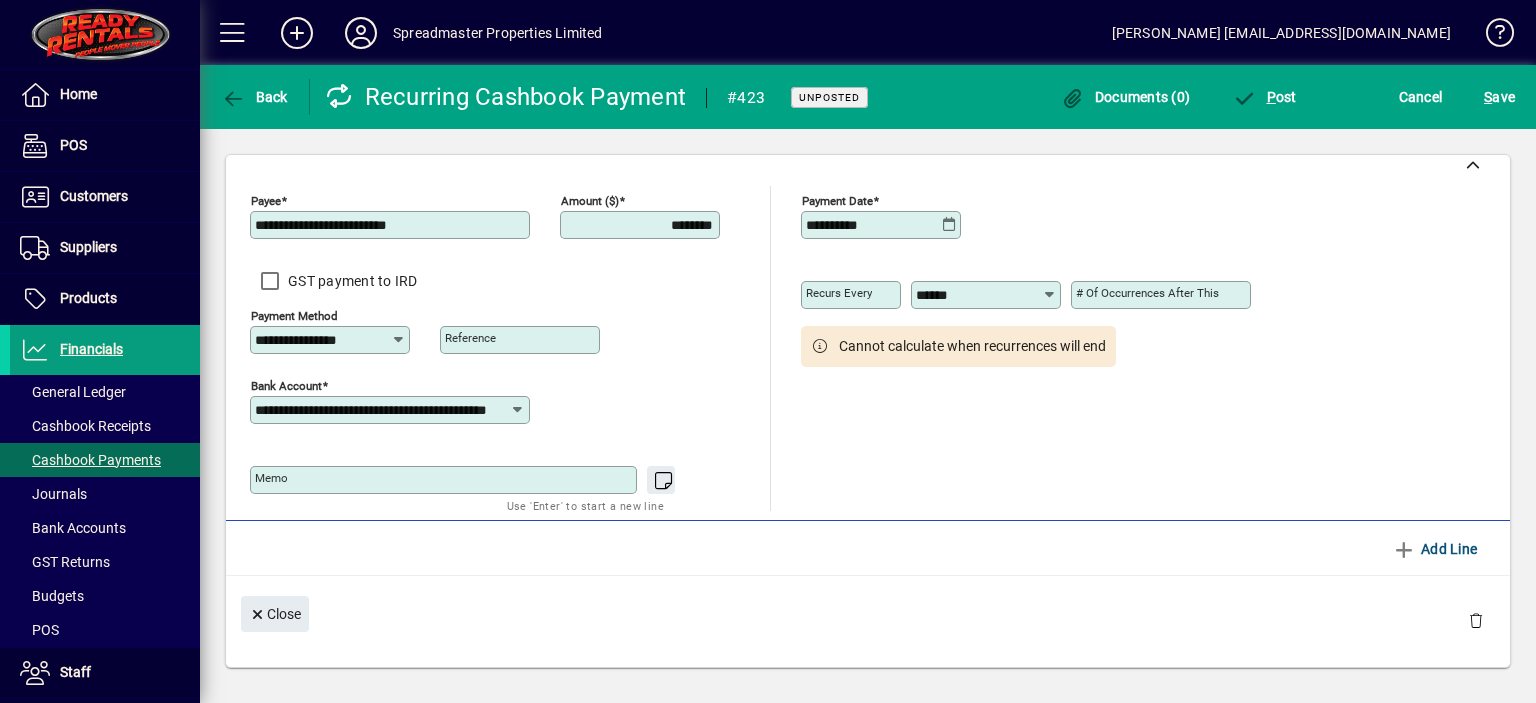 scroll, scrollTop: 0, scrollLeft: 0, axis: both 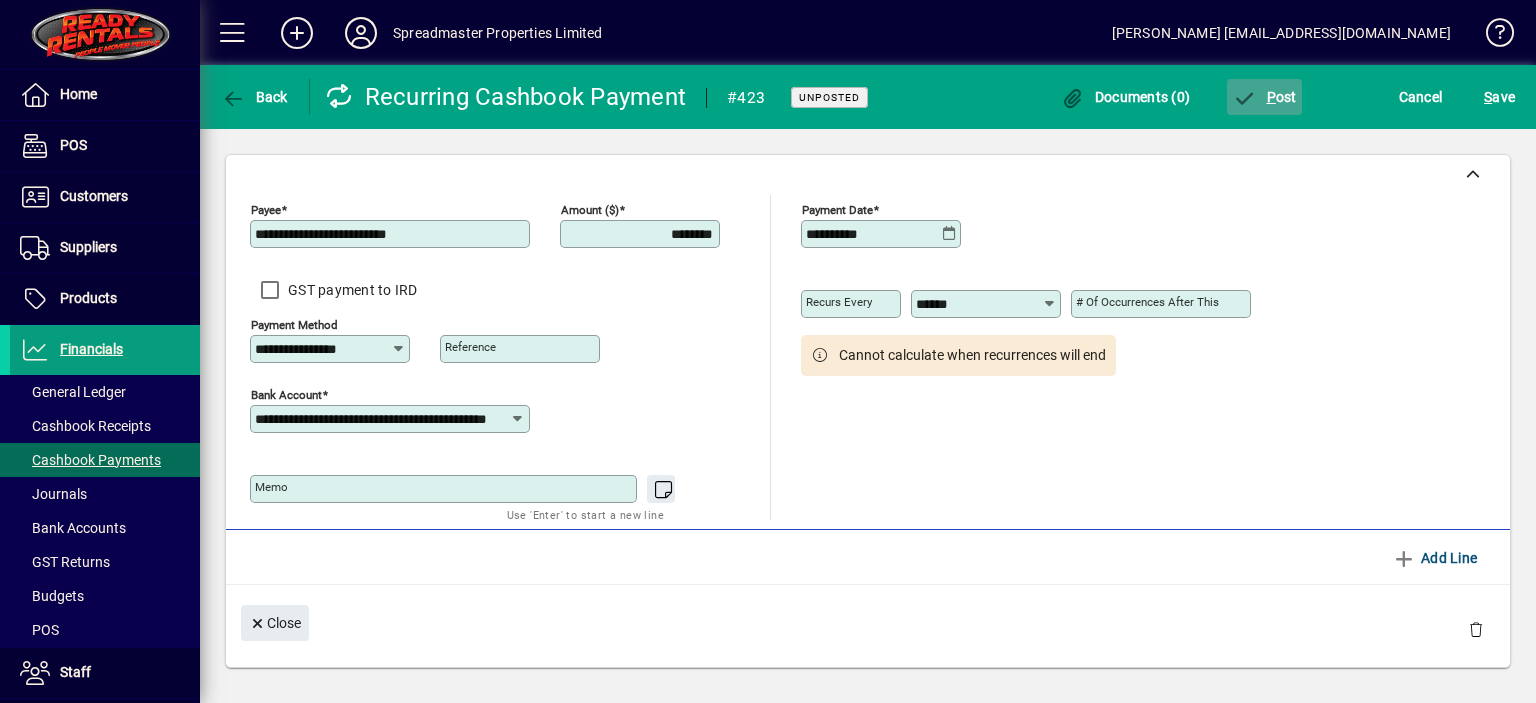 click on "P ost" 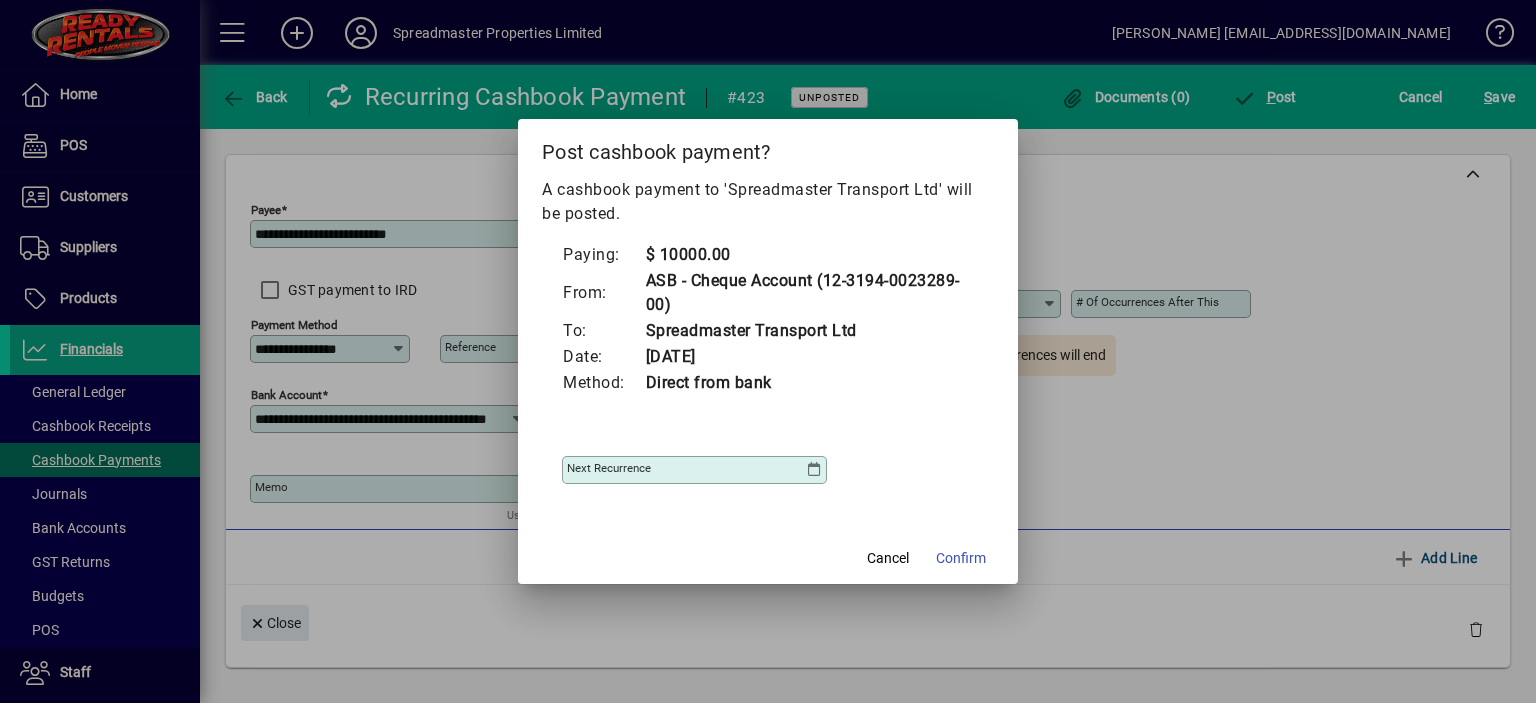 click at bounding box center [814, 470] 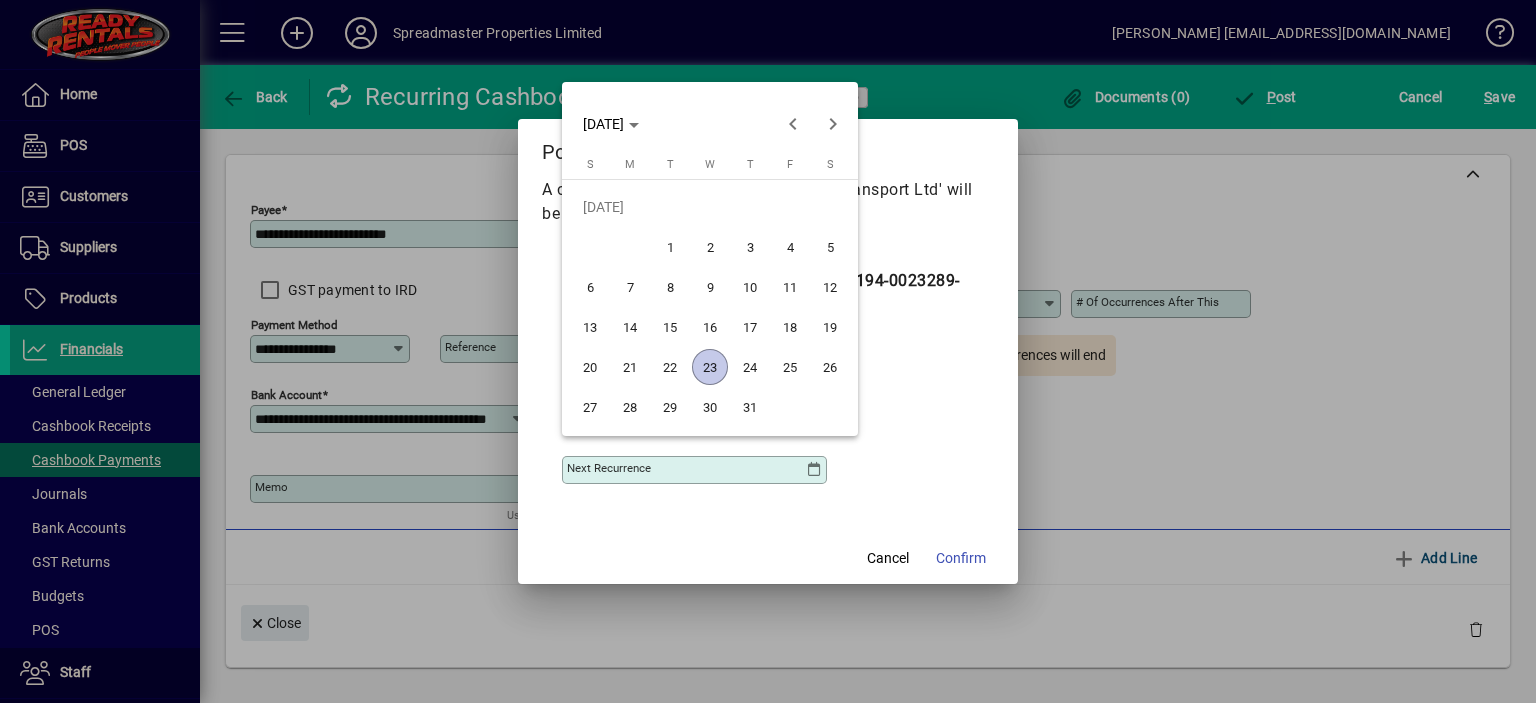 click on "23" at bounding box center (710, 367) 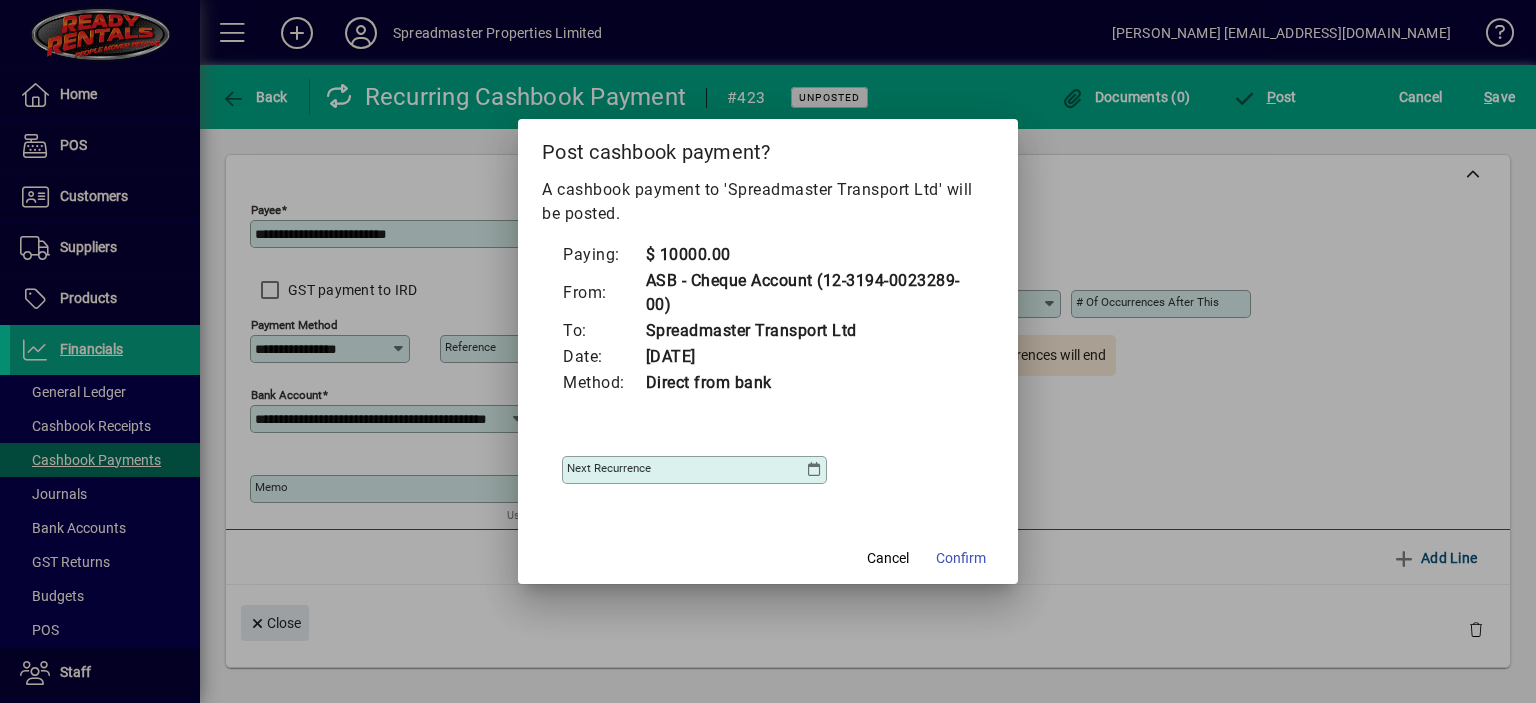 type on "**********" 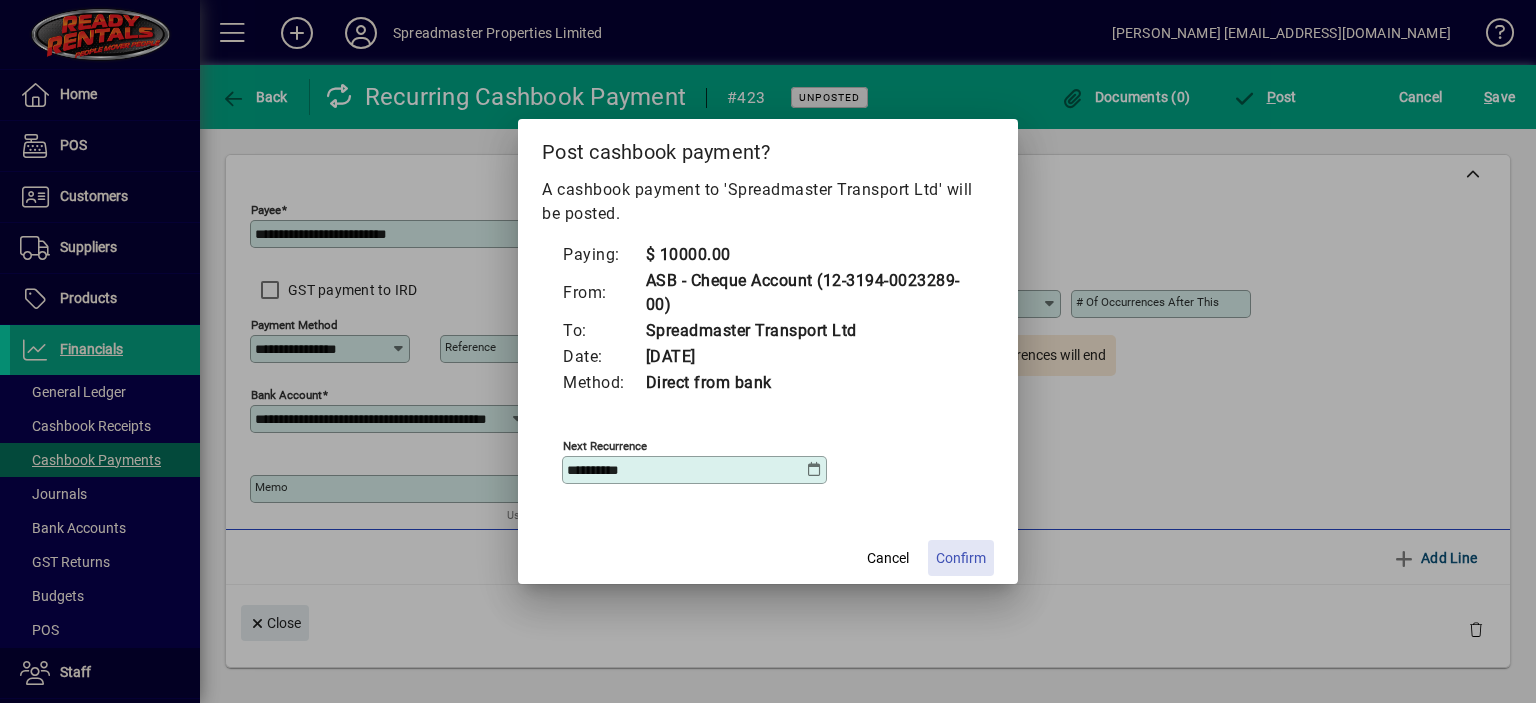 click on "Confirm" 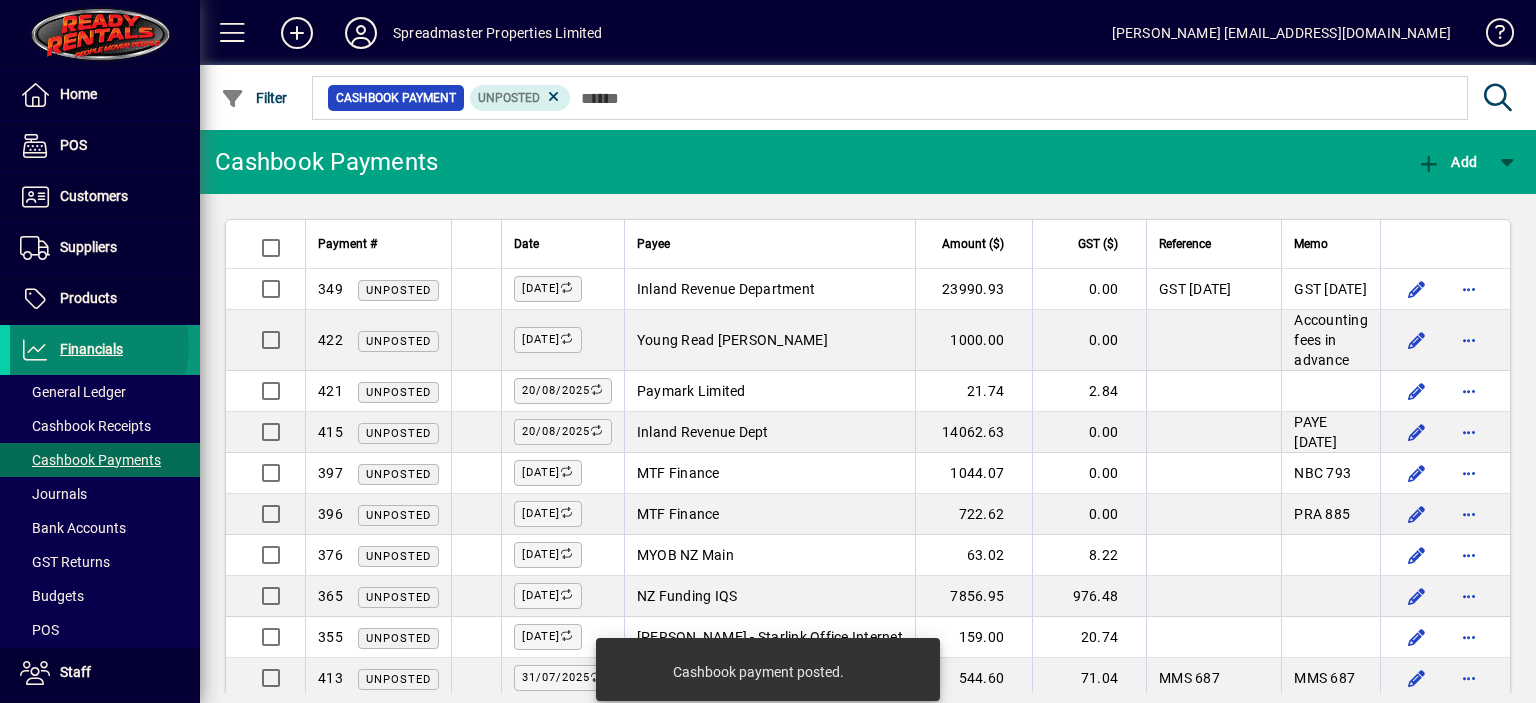 click on "Financials" at bounding box center [91, 349] 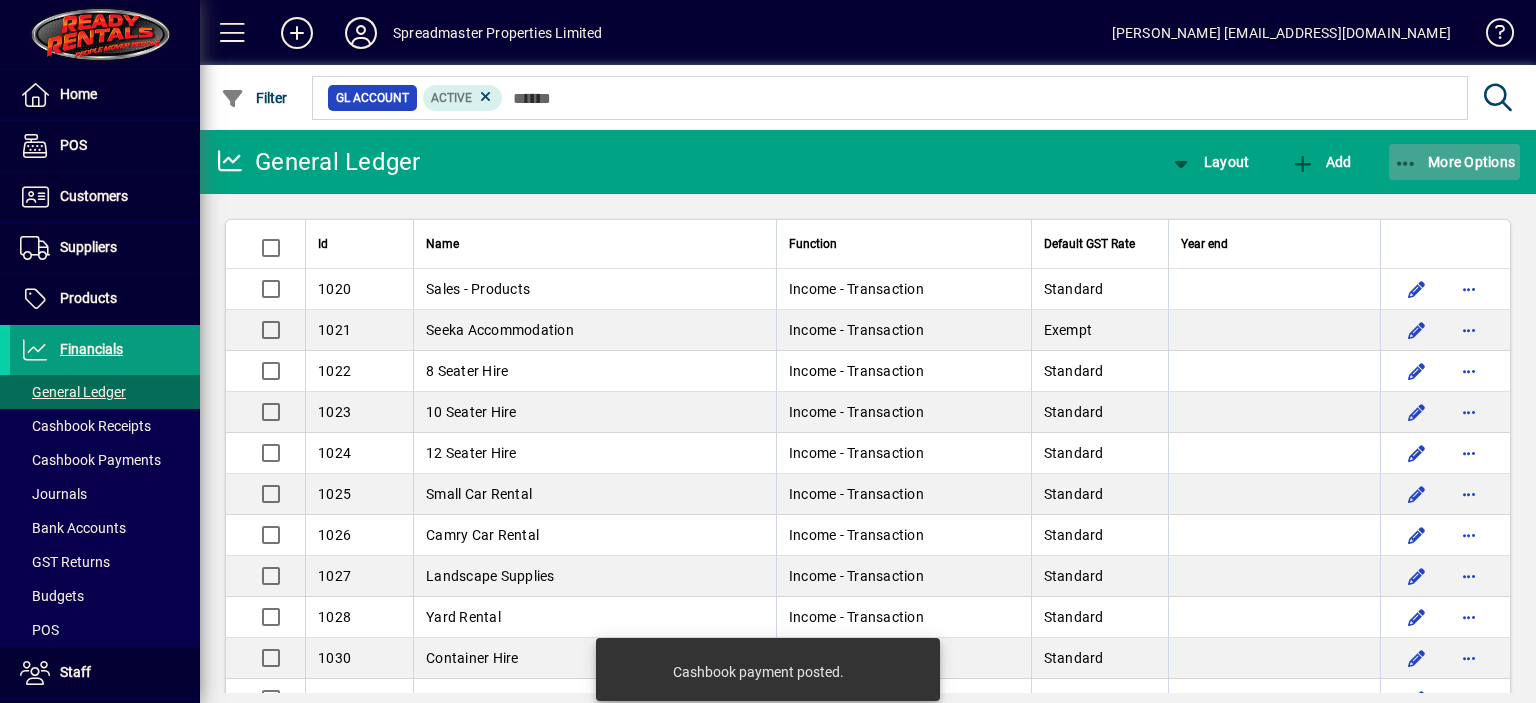 click on "More Options" 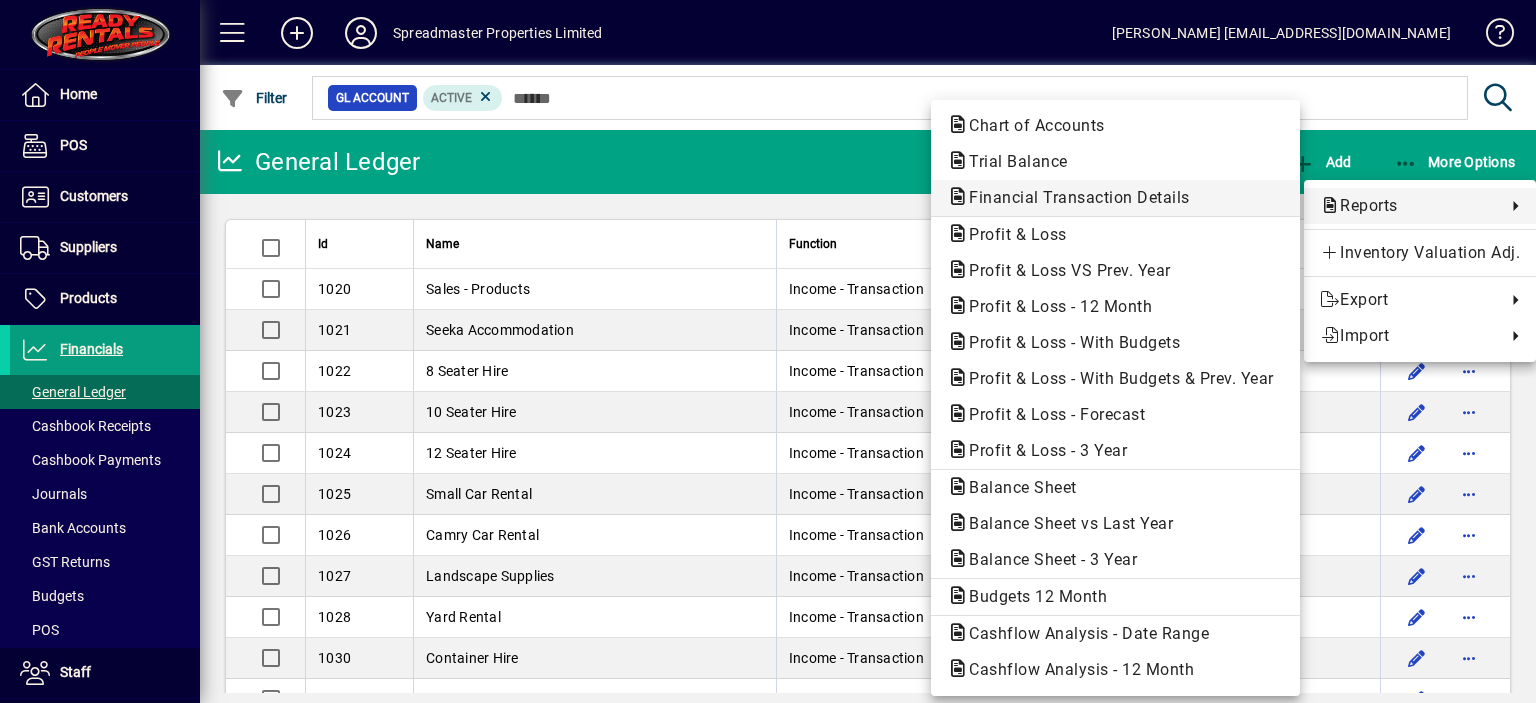 click on "Financial Transaction Details" at bounding box center [1073, 197] 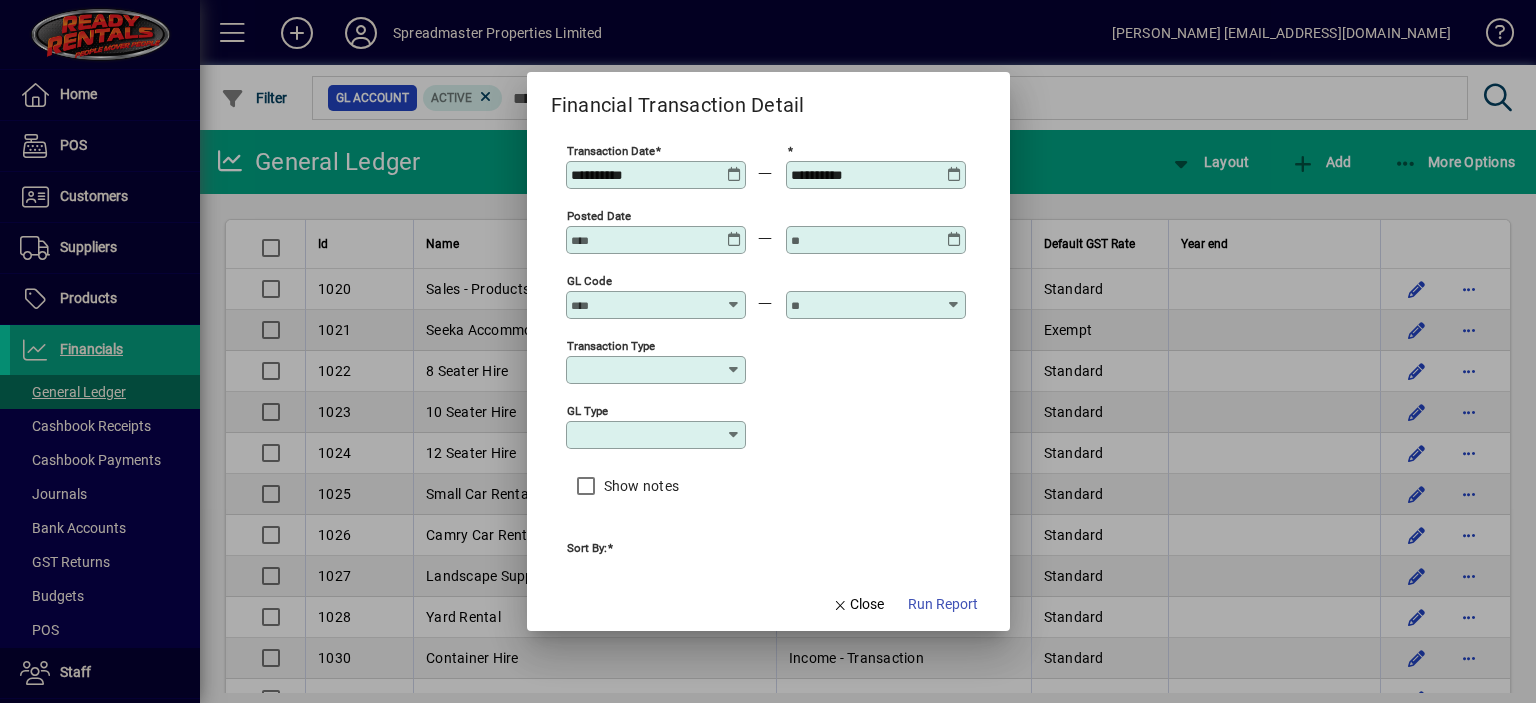 type on "****" 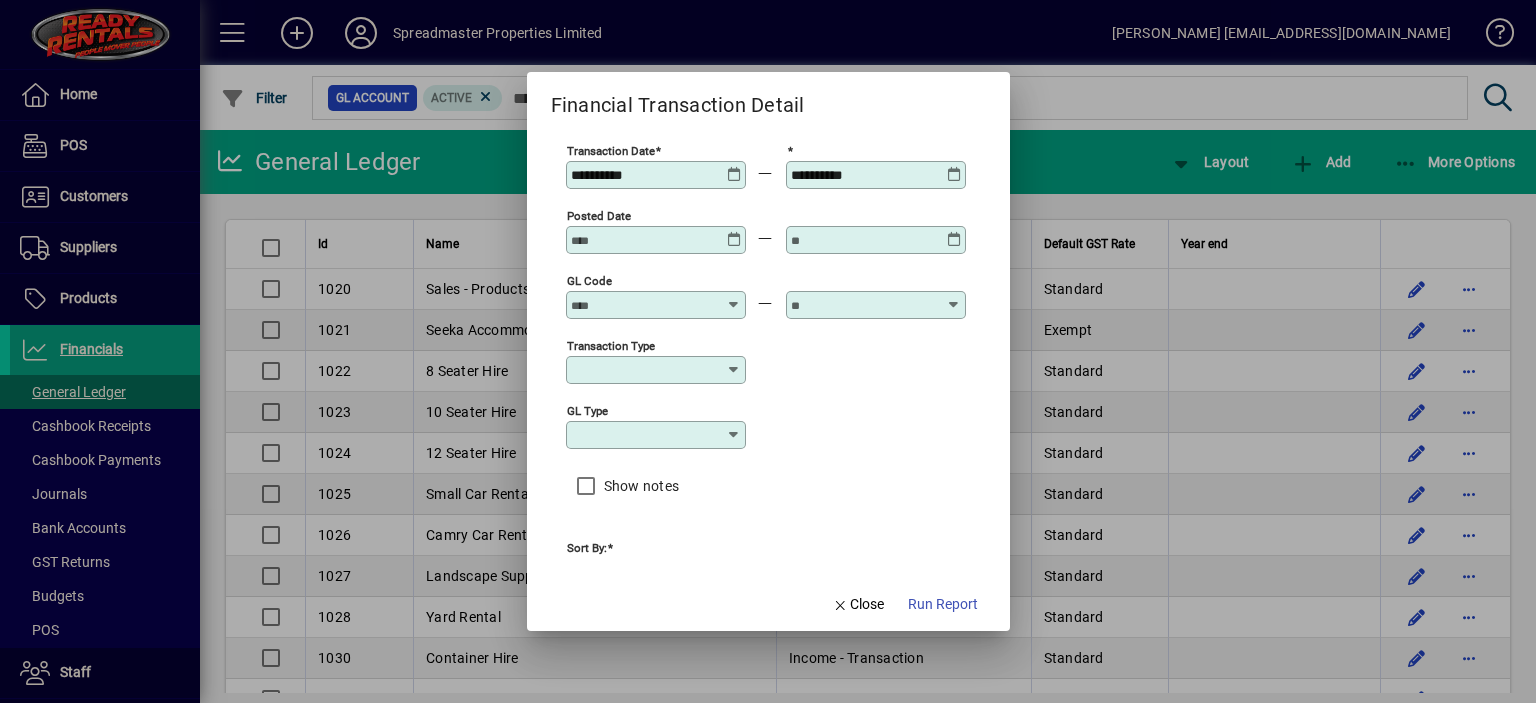 click on "GL code" at bounding box center (644, 305) 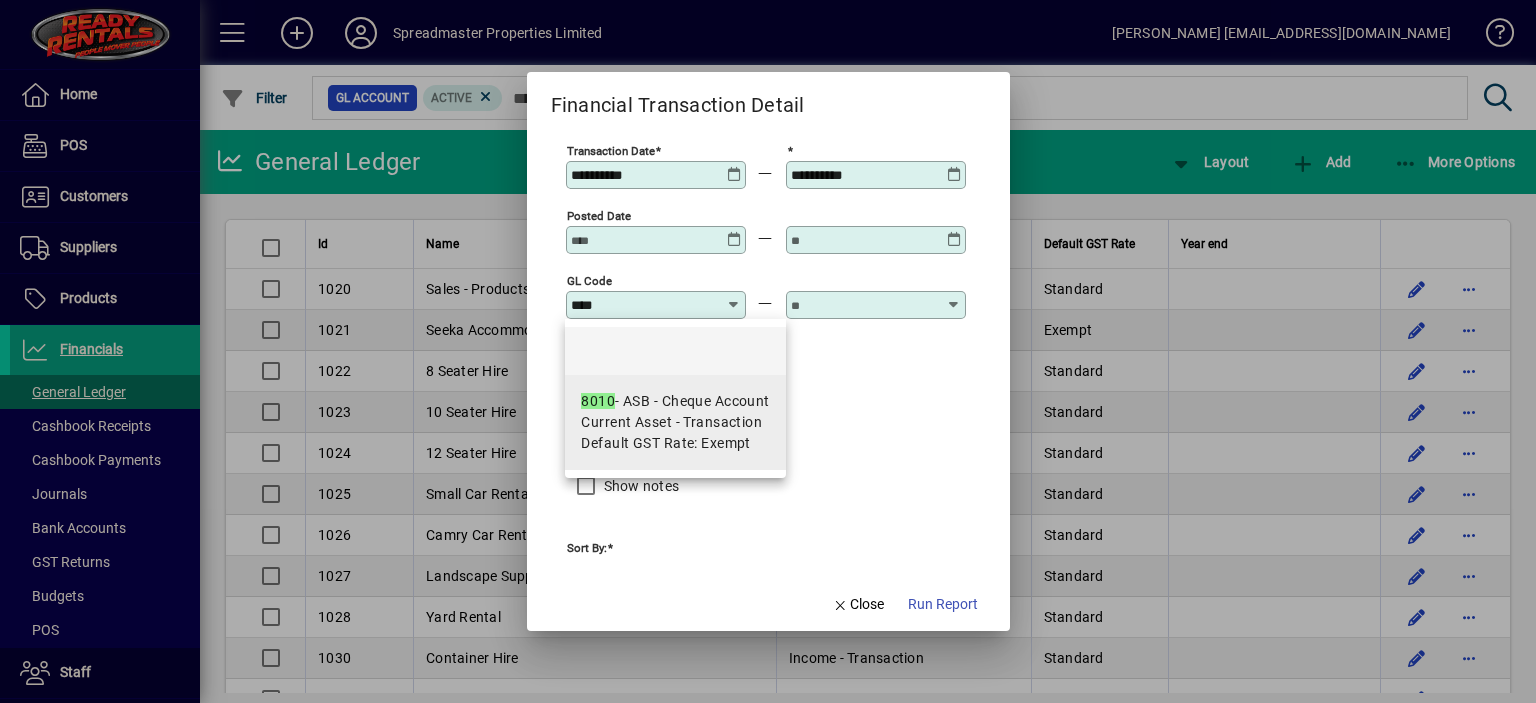 click on "8010  - ASB - Cheque Account" at bounding box center (675, 401) 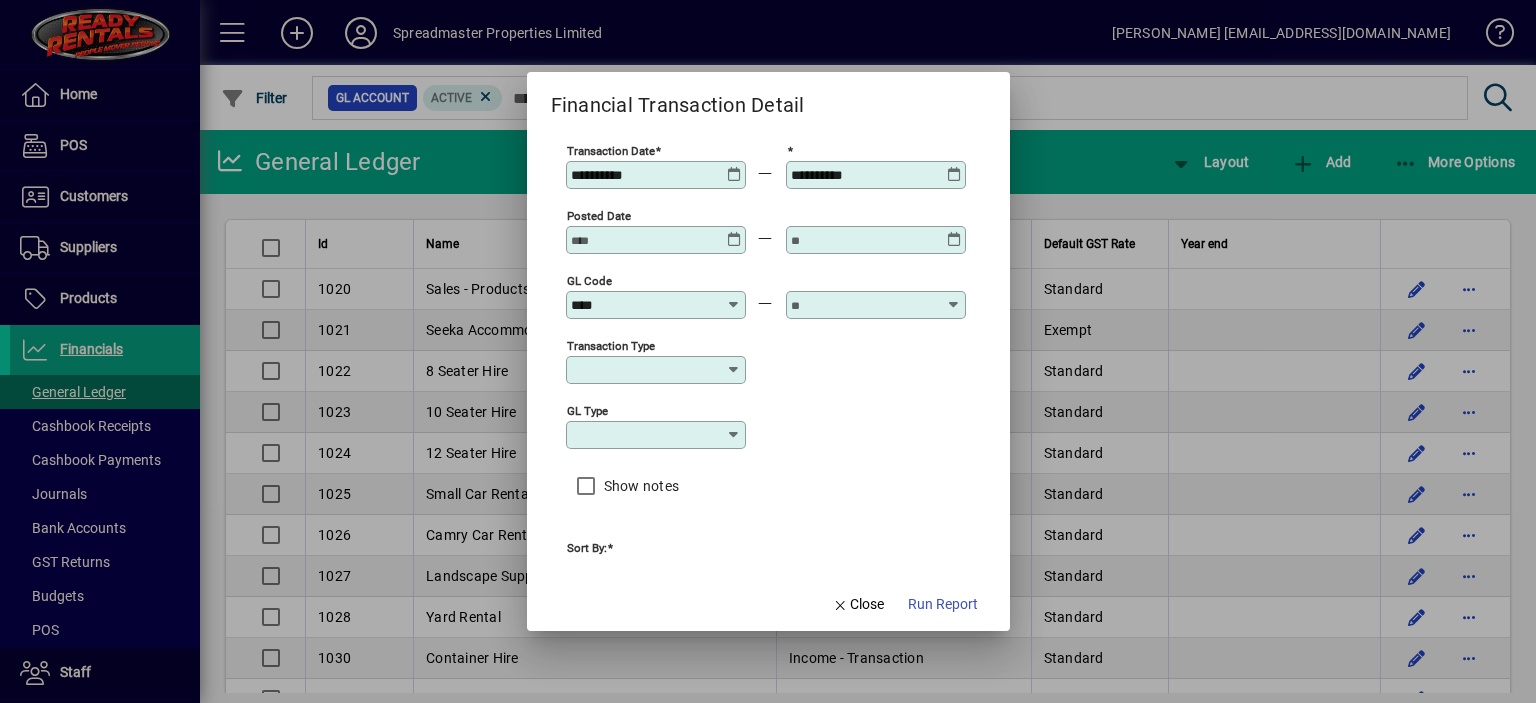 type on "**********" 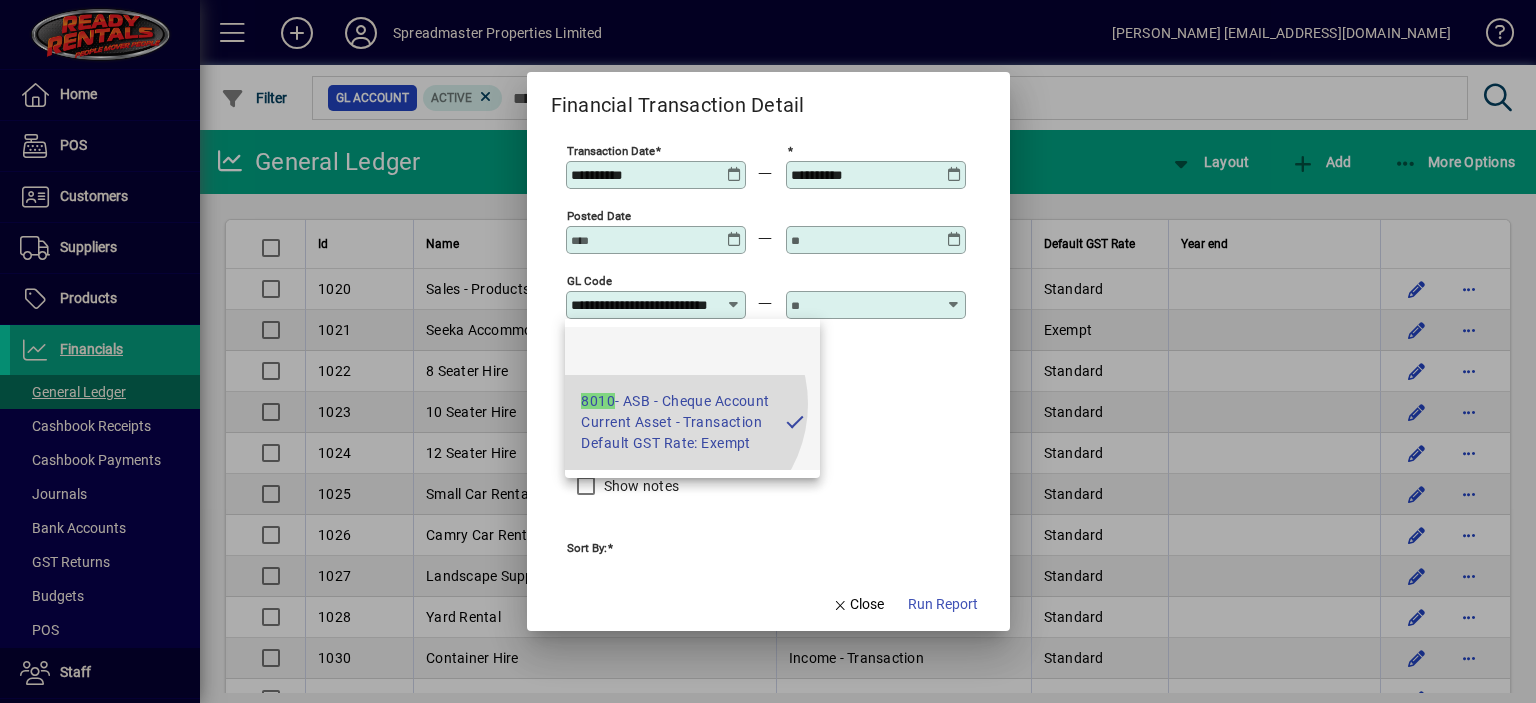 scroll, scrollTop: 0, scrollLeft: 44, axis: horizontal 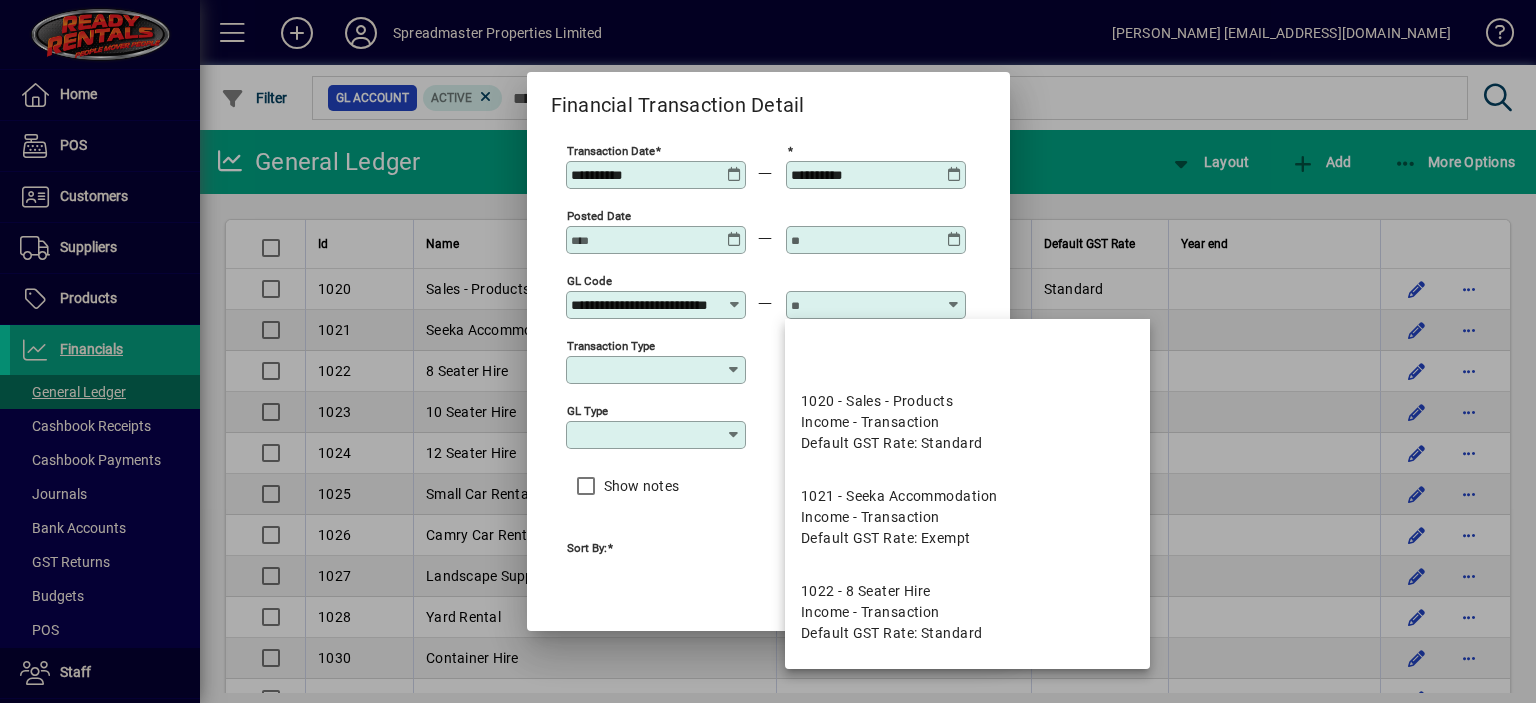 click at bounding box center [864, 305] 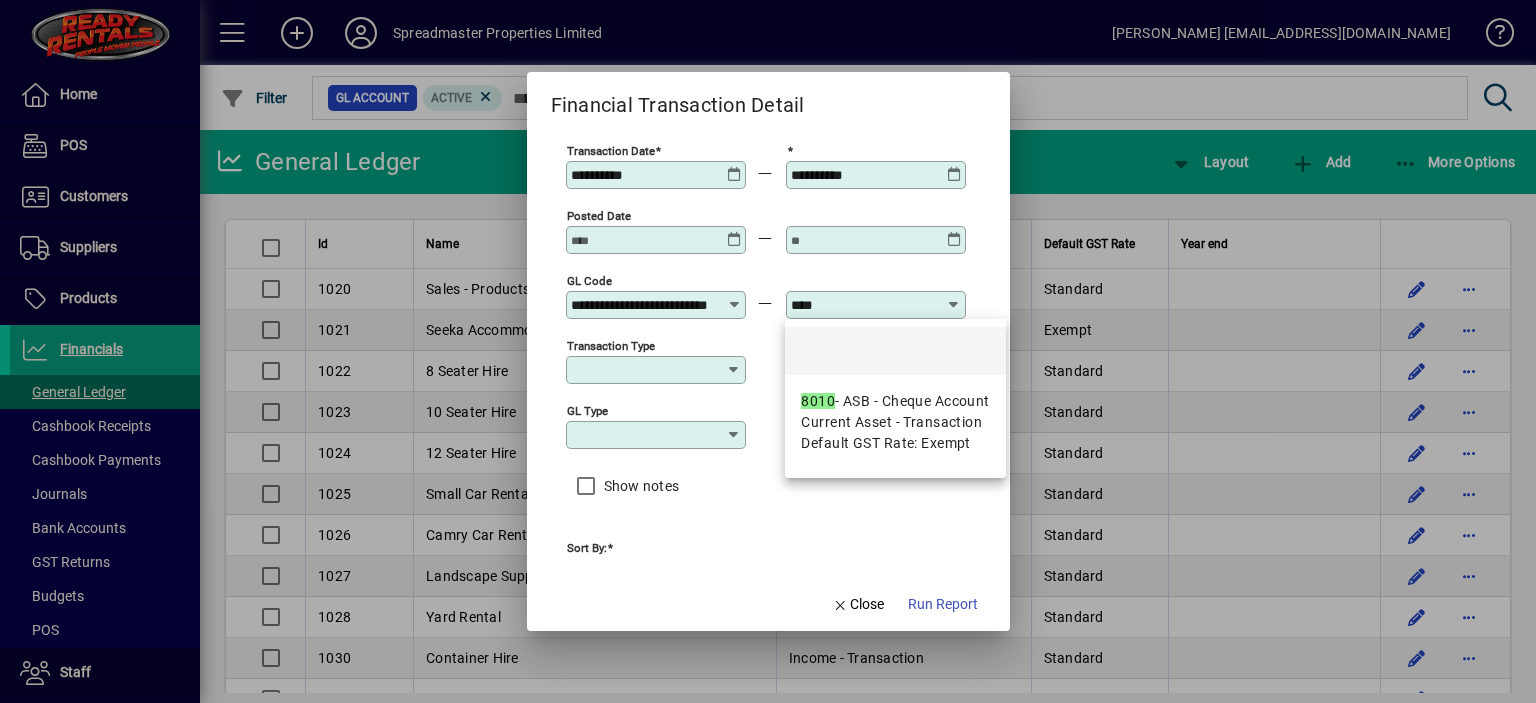 click on "8010  - ASB - Cheque Account Current Asset - Transaction Default GST Rate: Exempt" at bounding box center [895, 422] 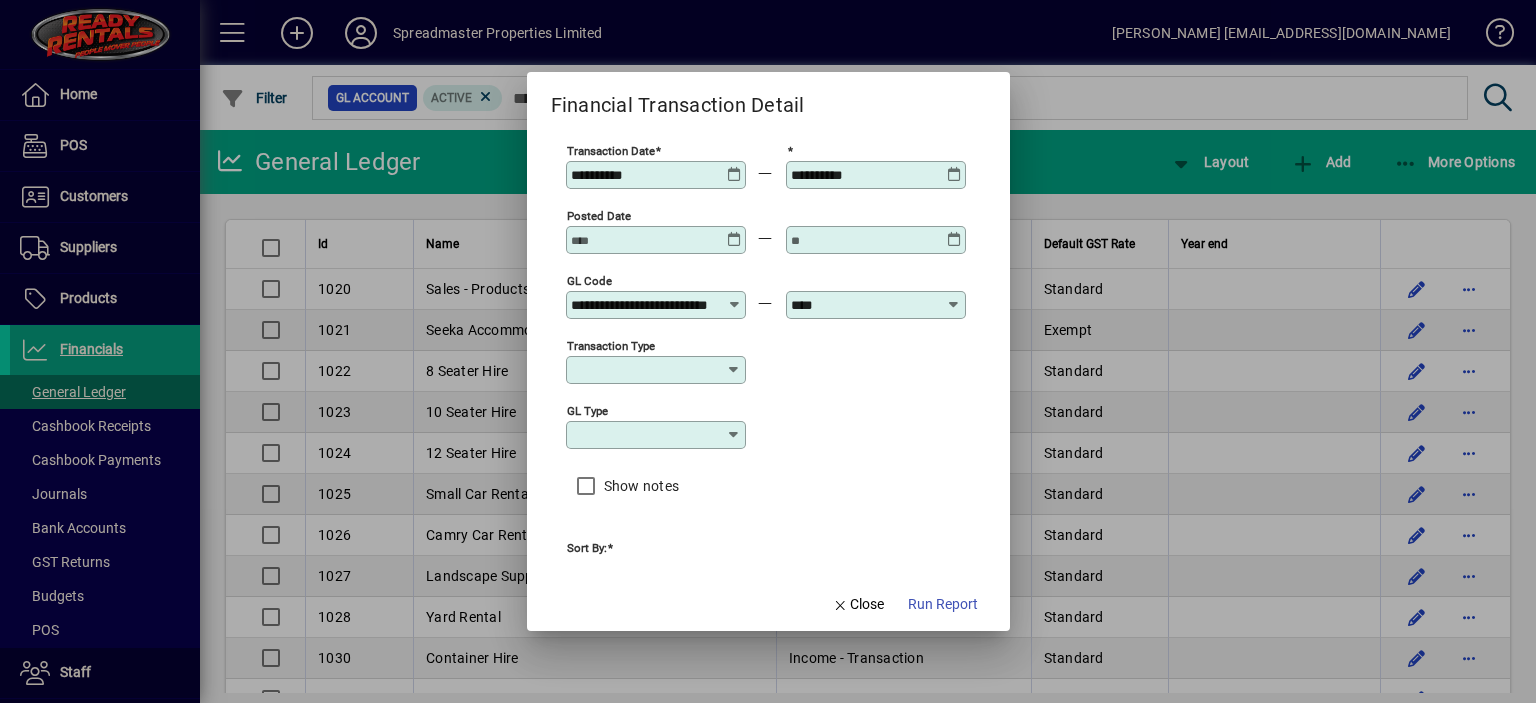 type on "**********" 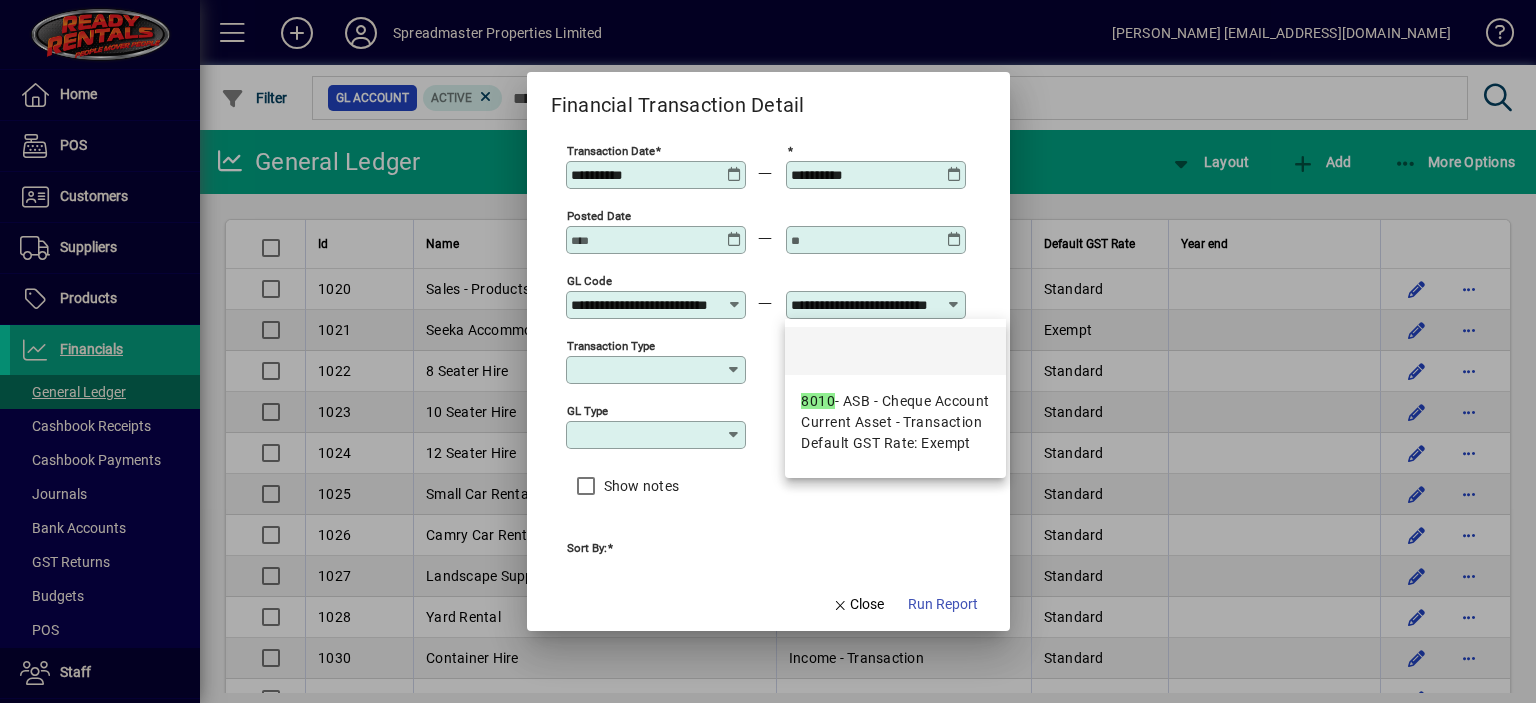 scroll, scrollTop: 0, scrollLeft: 44, axis: horizontal 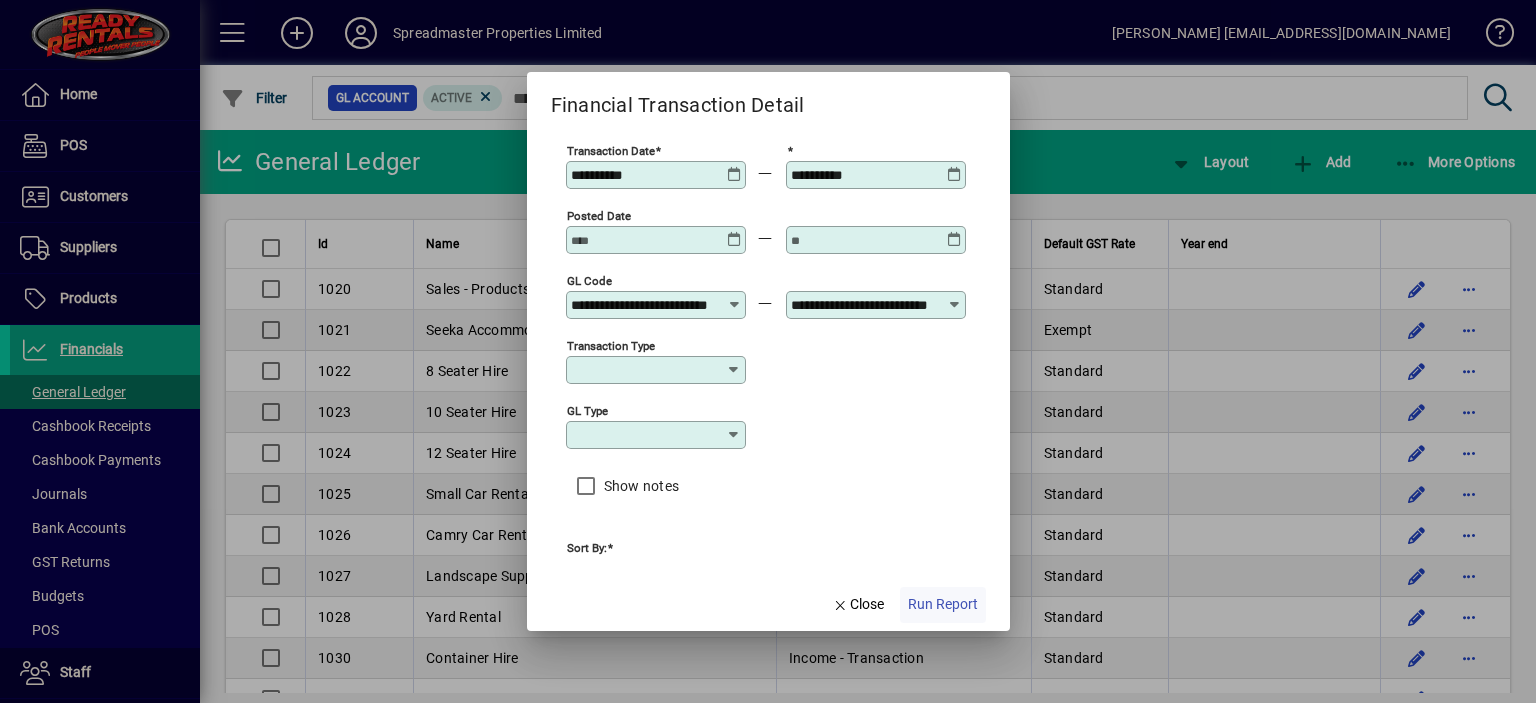 click on "Run Report" 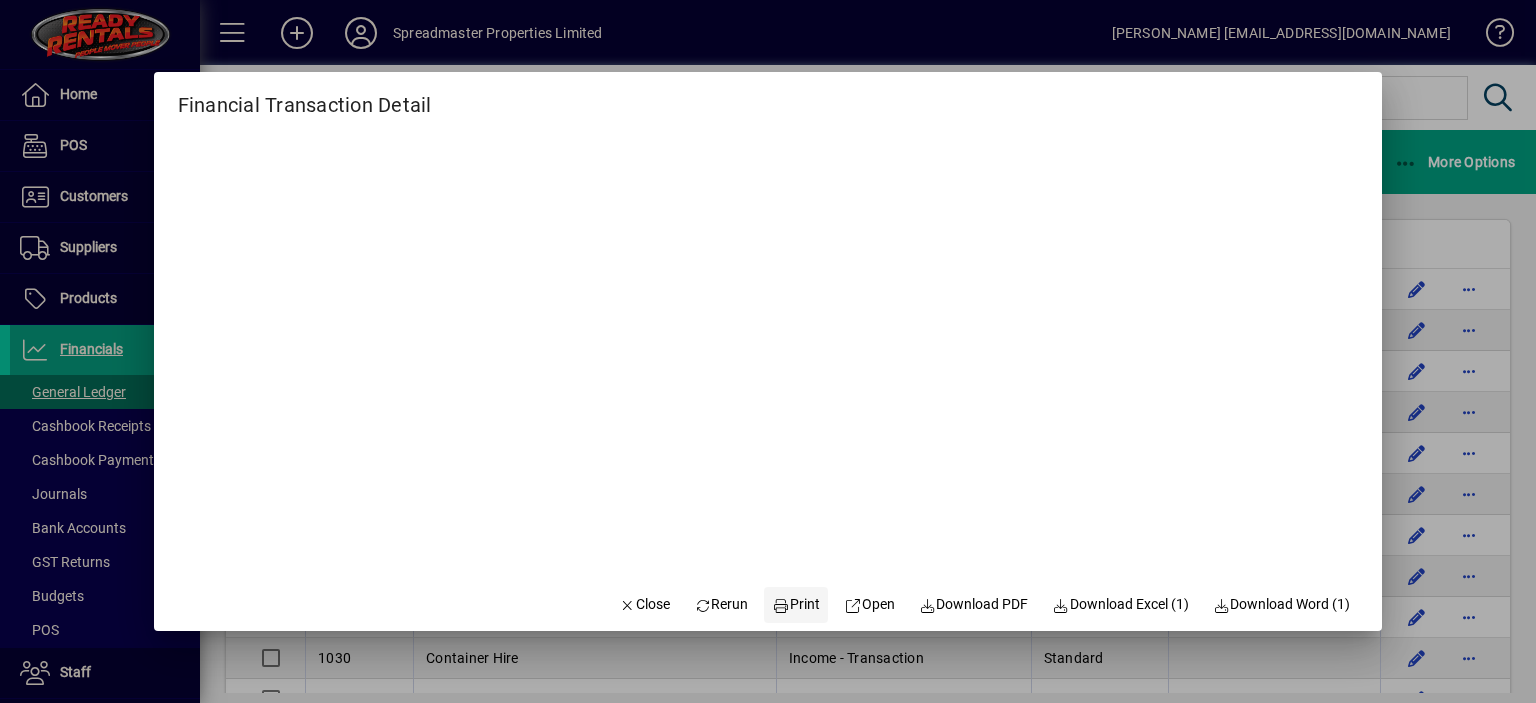 click on "Print" 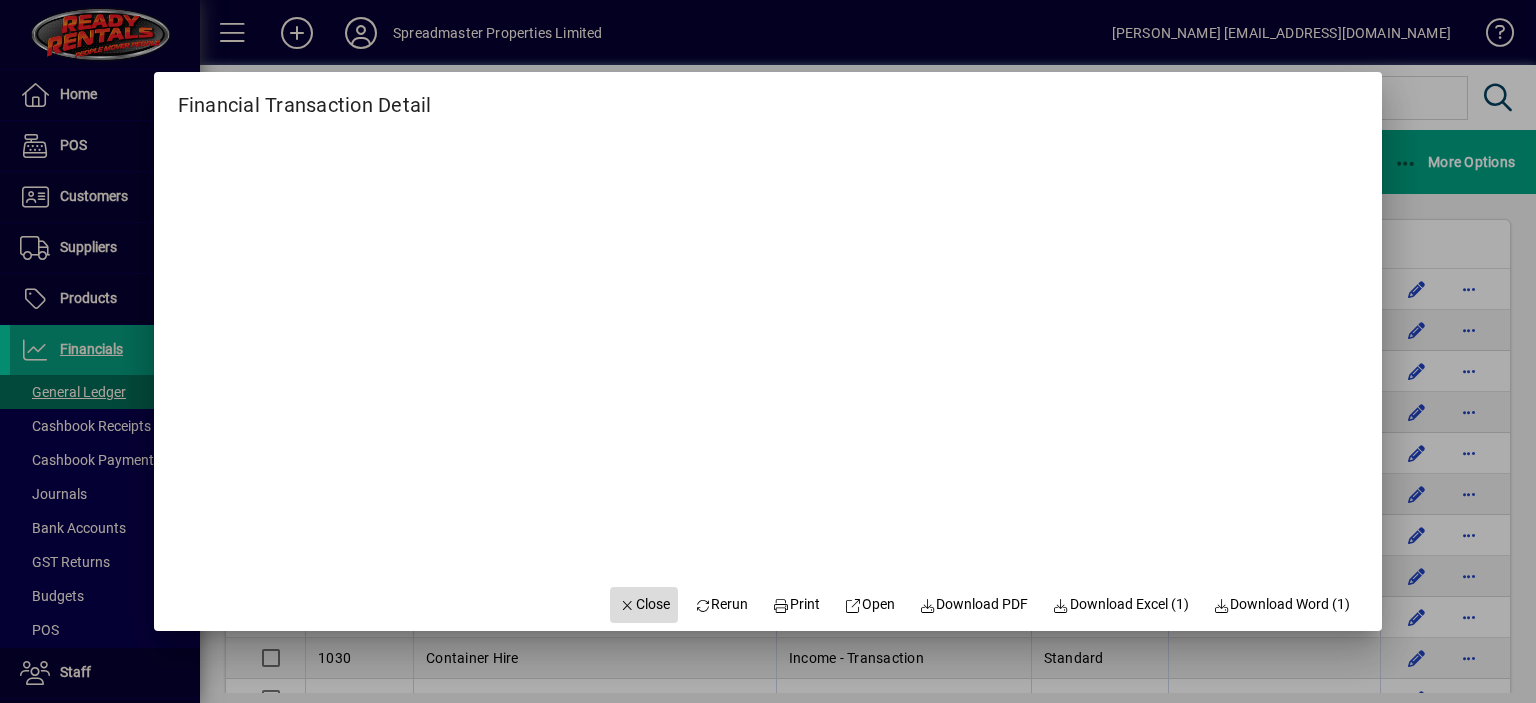 click on "Close" 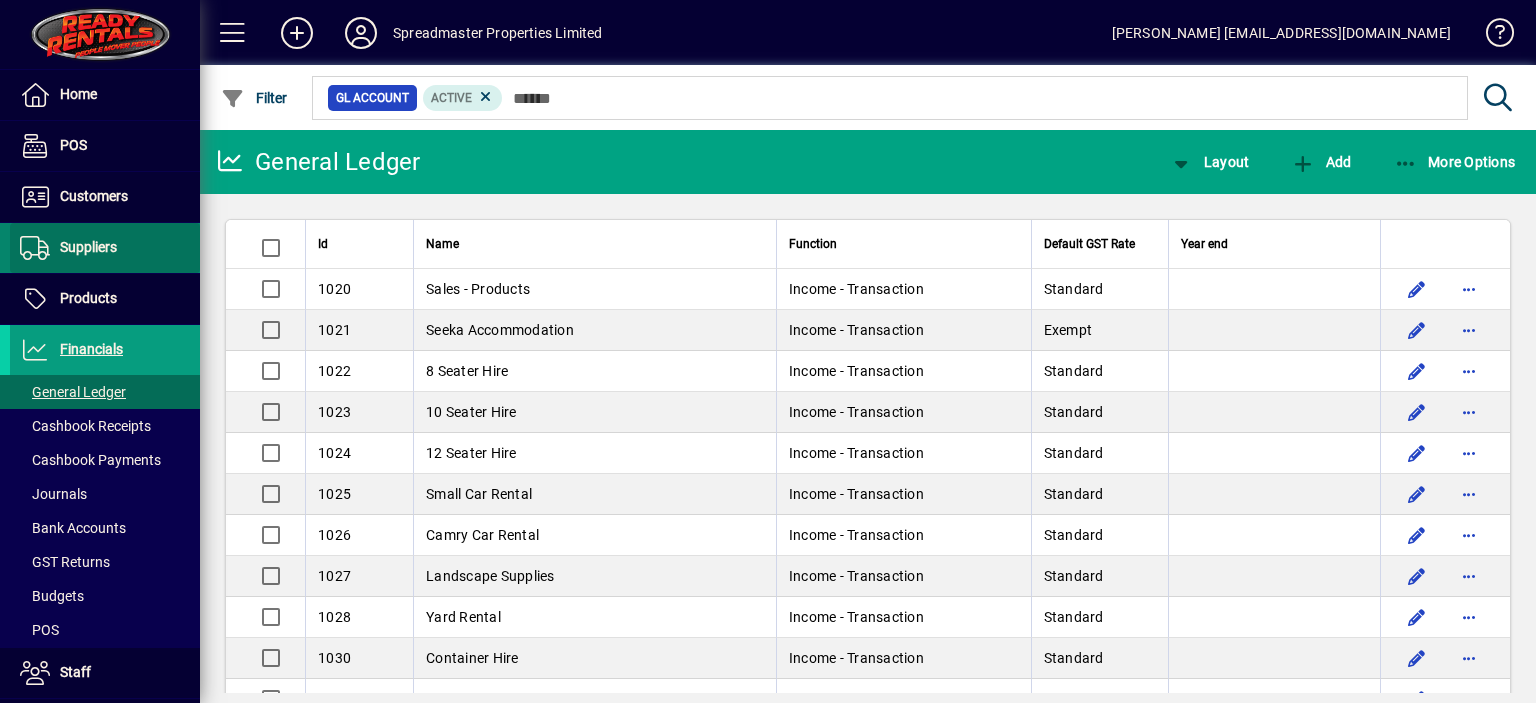 click on "Suppliers" at bounding box center (88, 247) 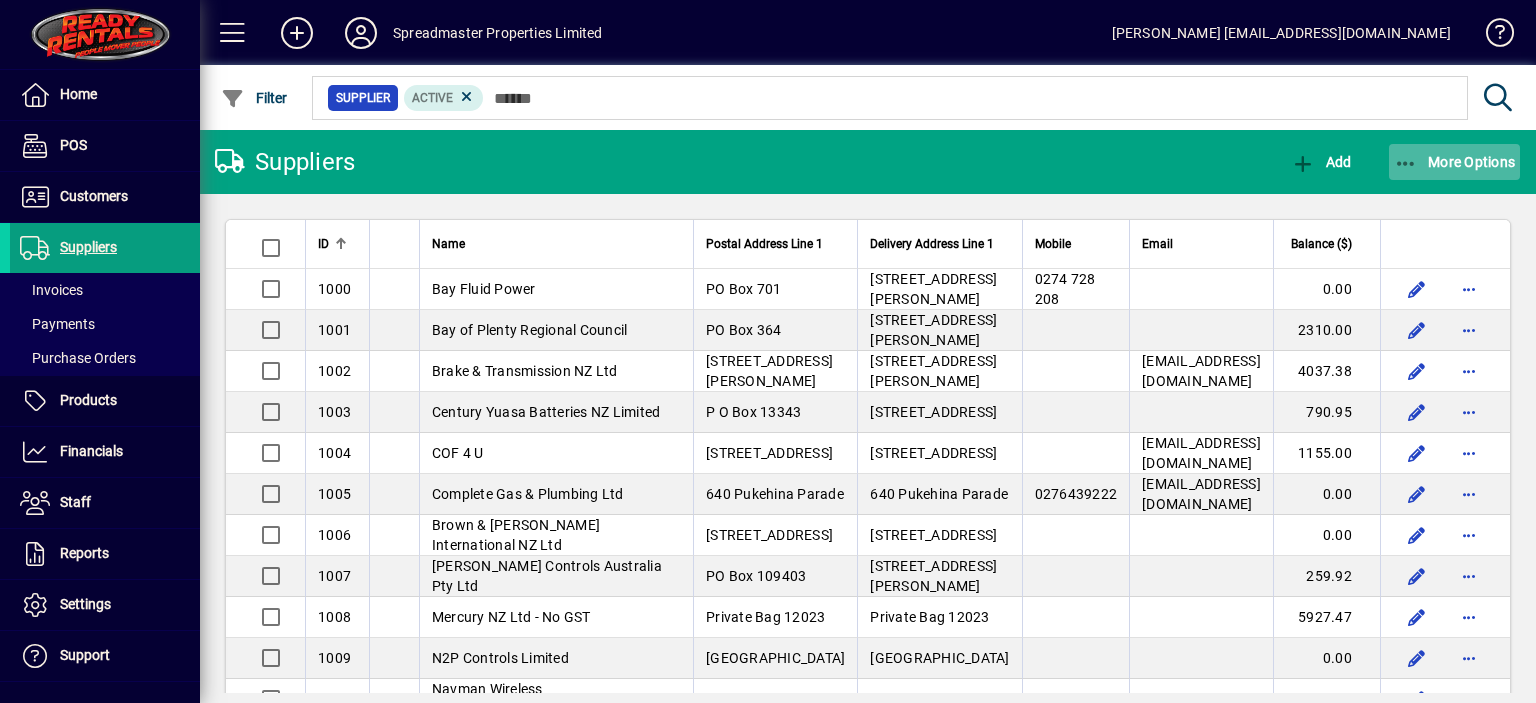 click on "More Options" 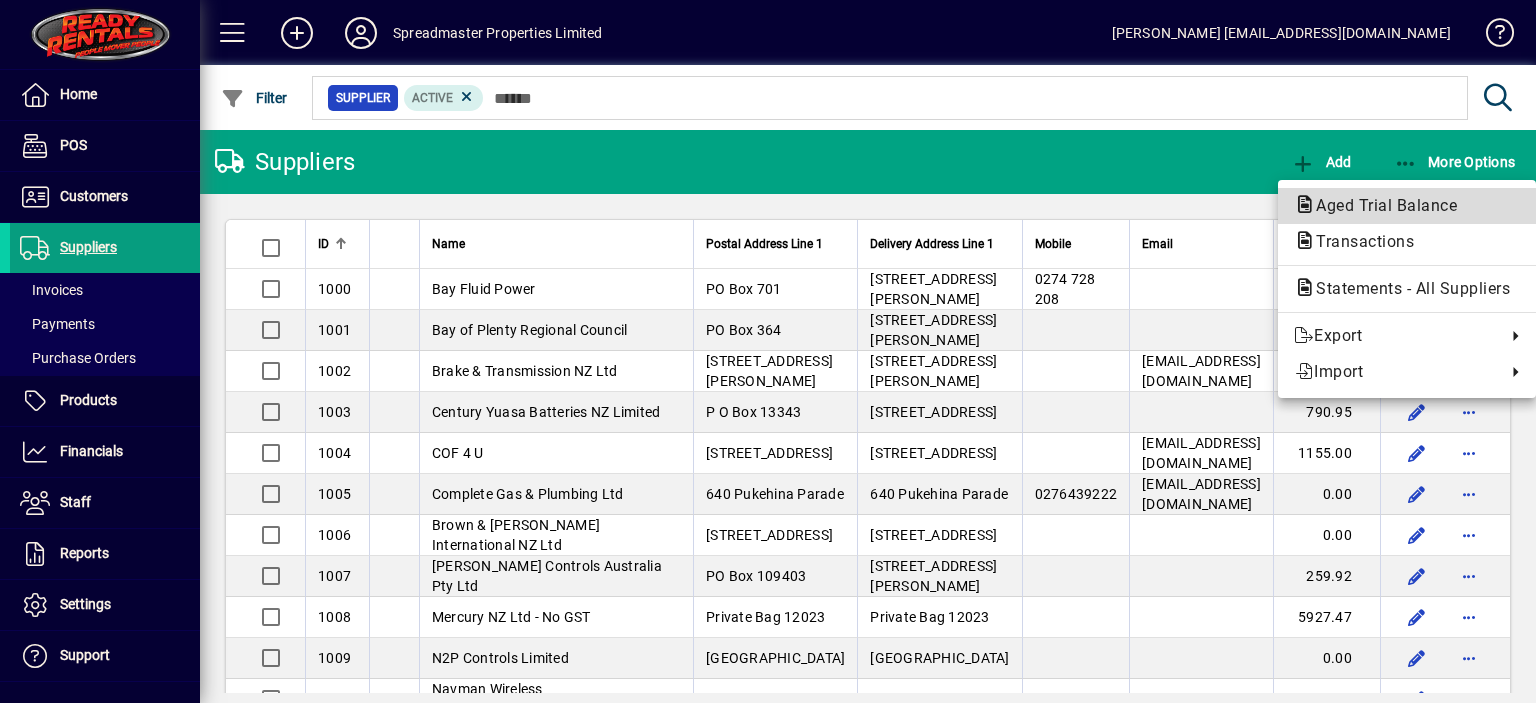 click on "Aged Trial Balance" 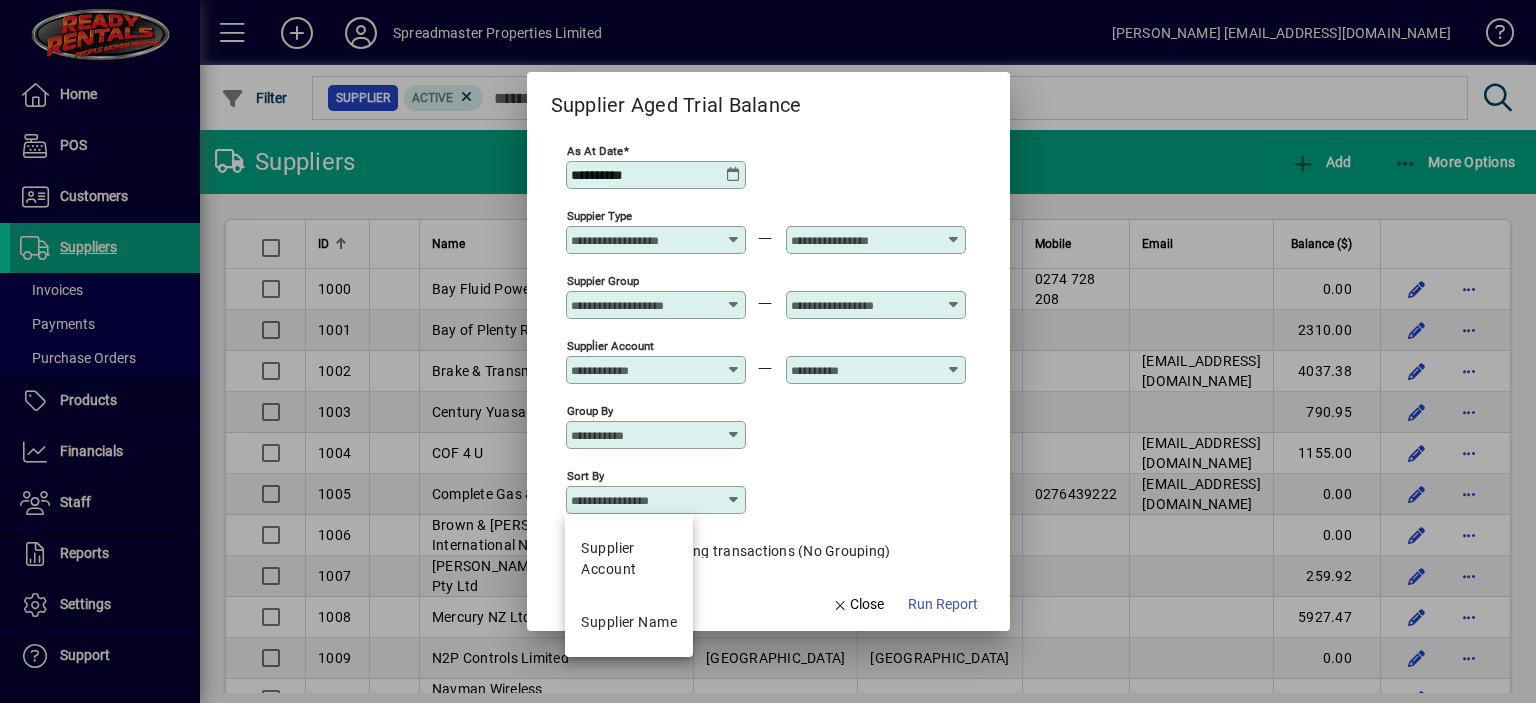 click on "Sort by" at bounding box center [648, 500] 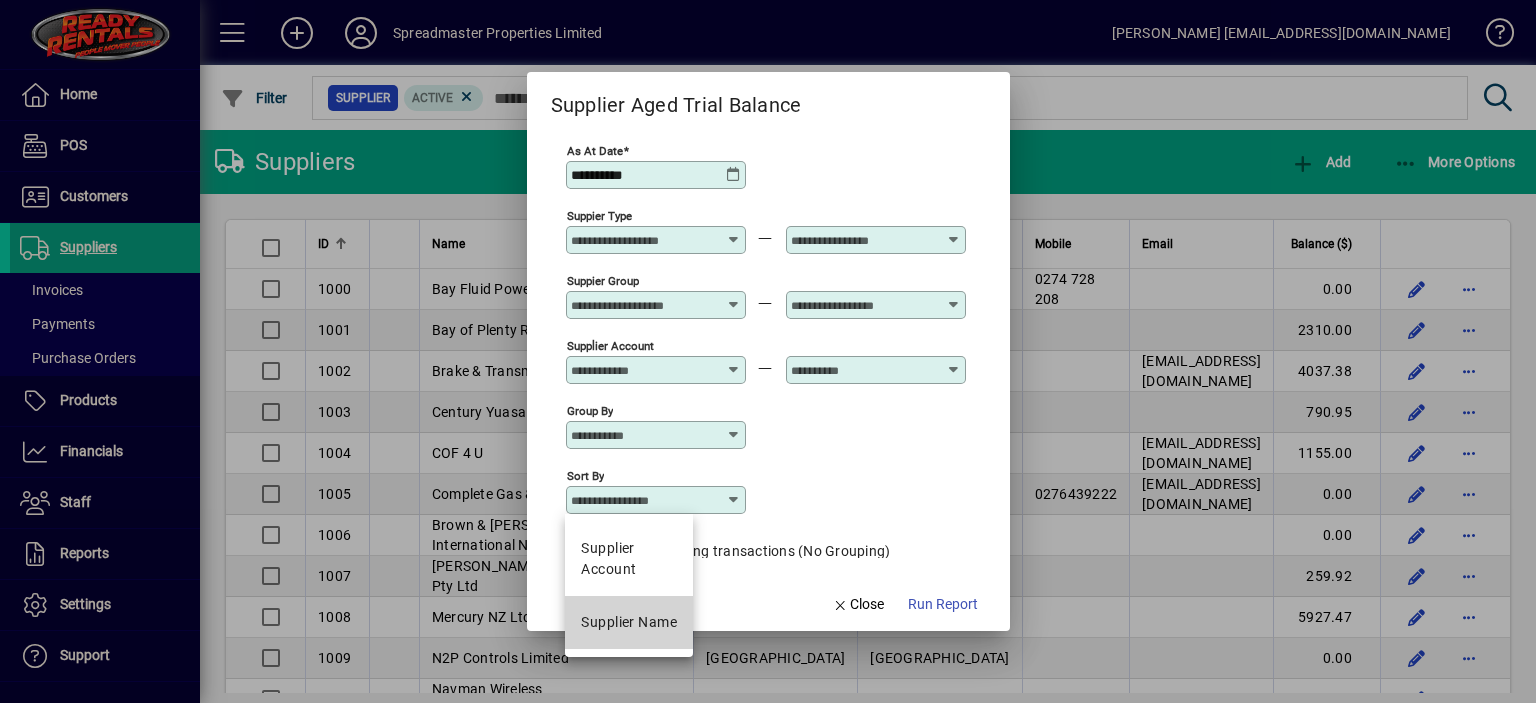 click on "Supplier Name" at bounding box center (629, 622) 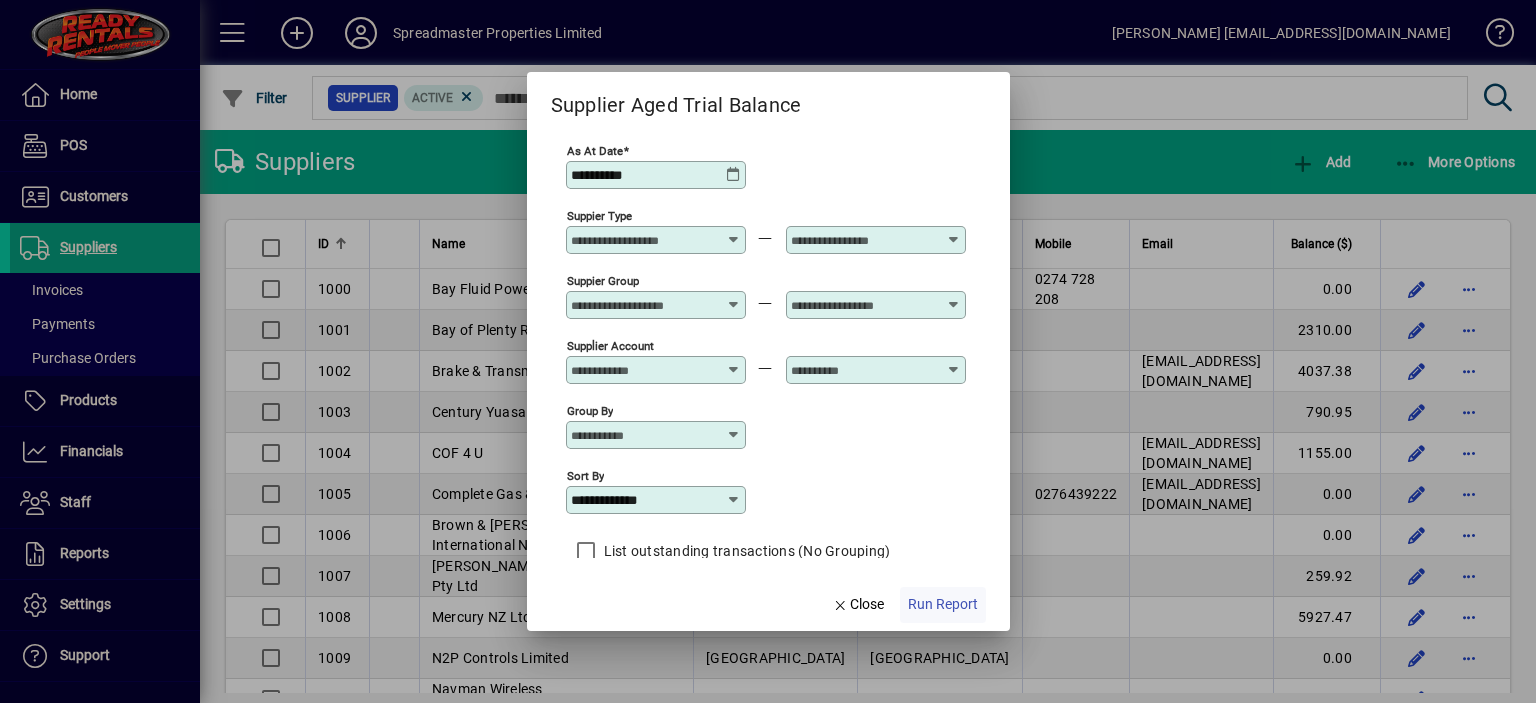 click on "Run Report" 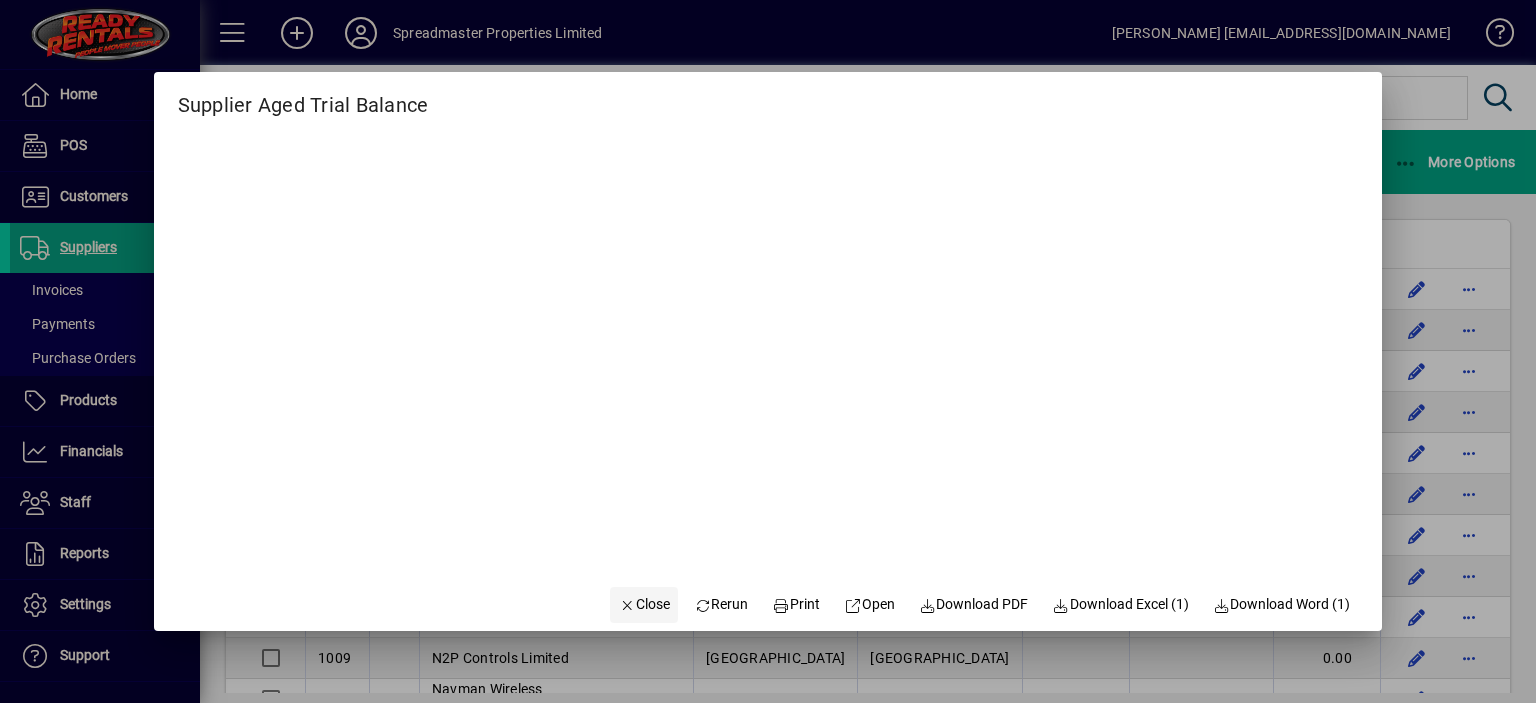 click on "Close" 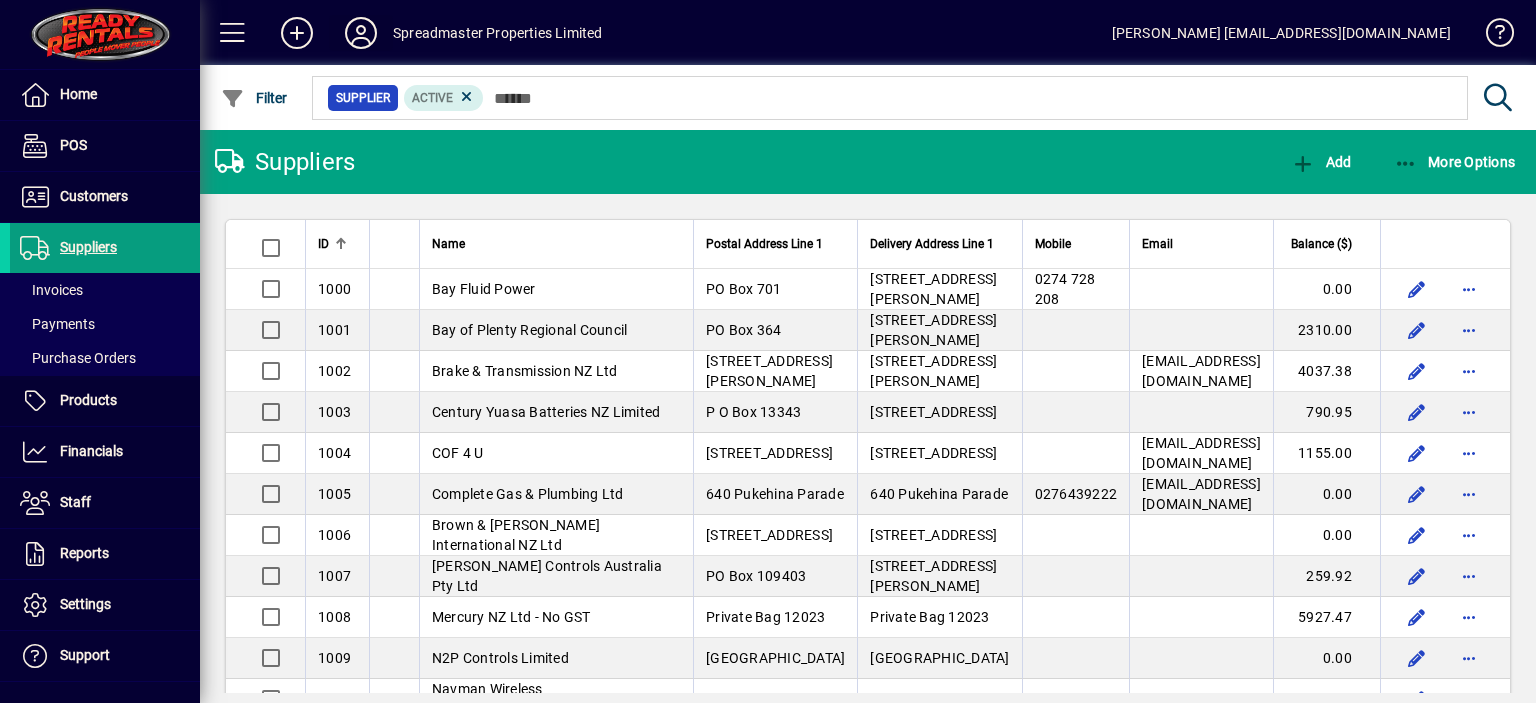 click 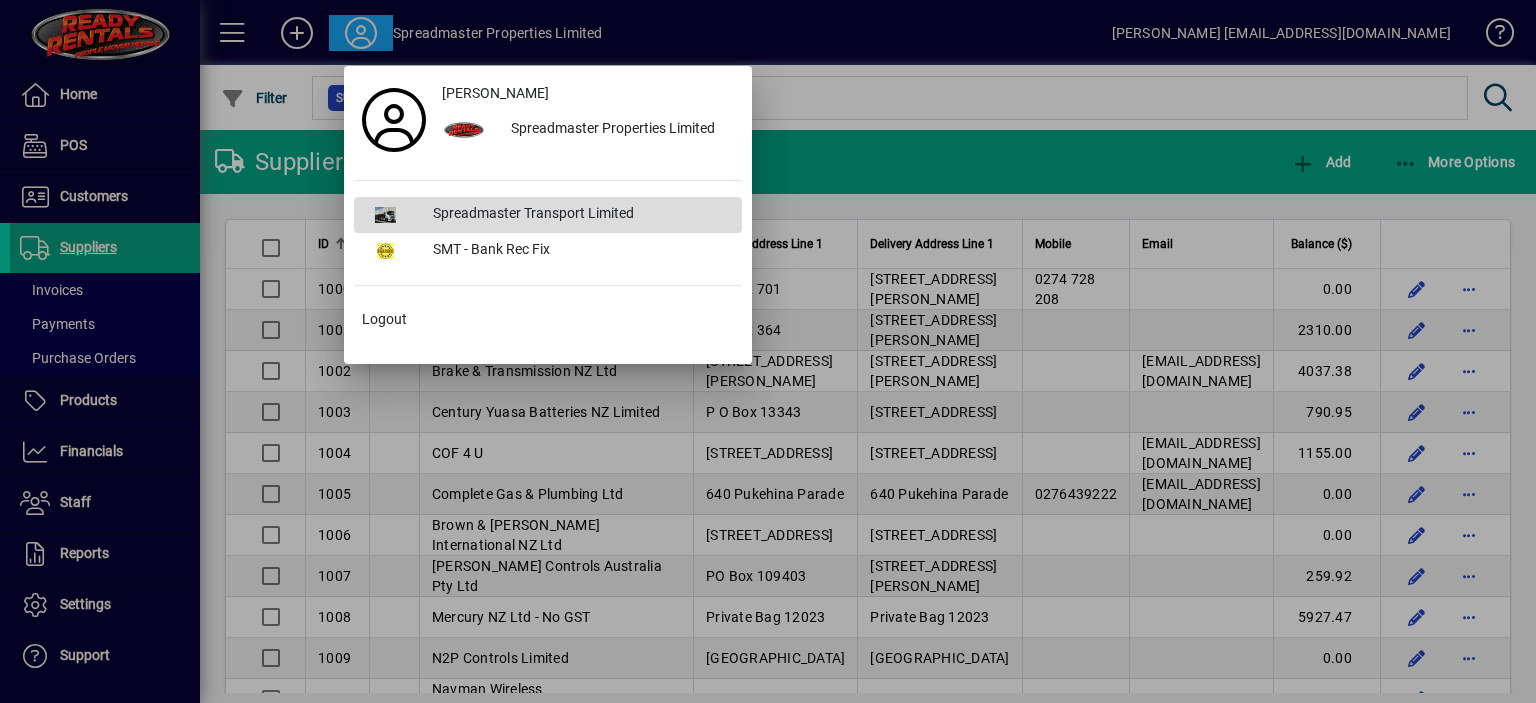 click on "Spreadmaster Transport Limited" at bounding box center (579, 215) 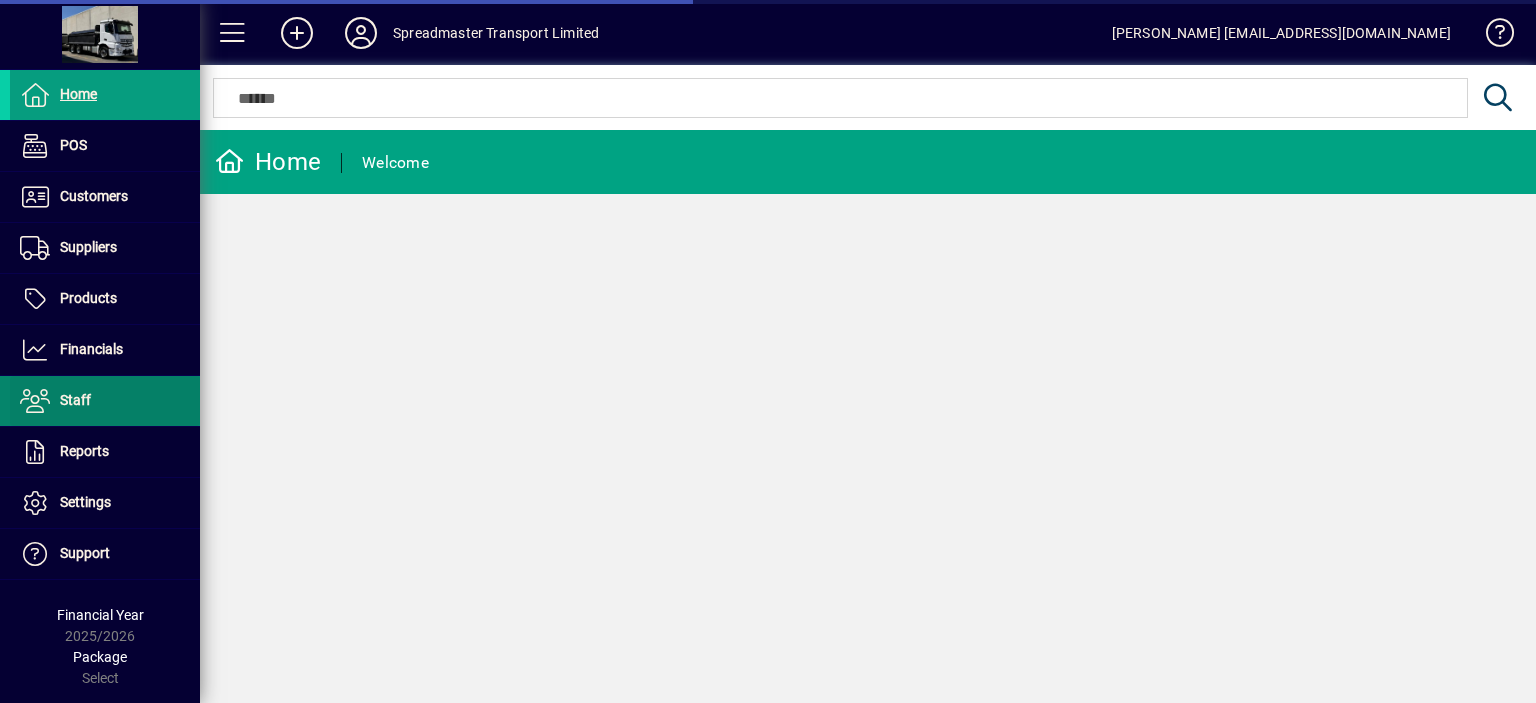 scroll, scrollTop: 0, scrollLeft: 0, axis: both 